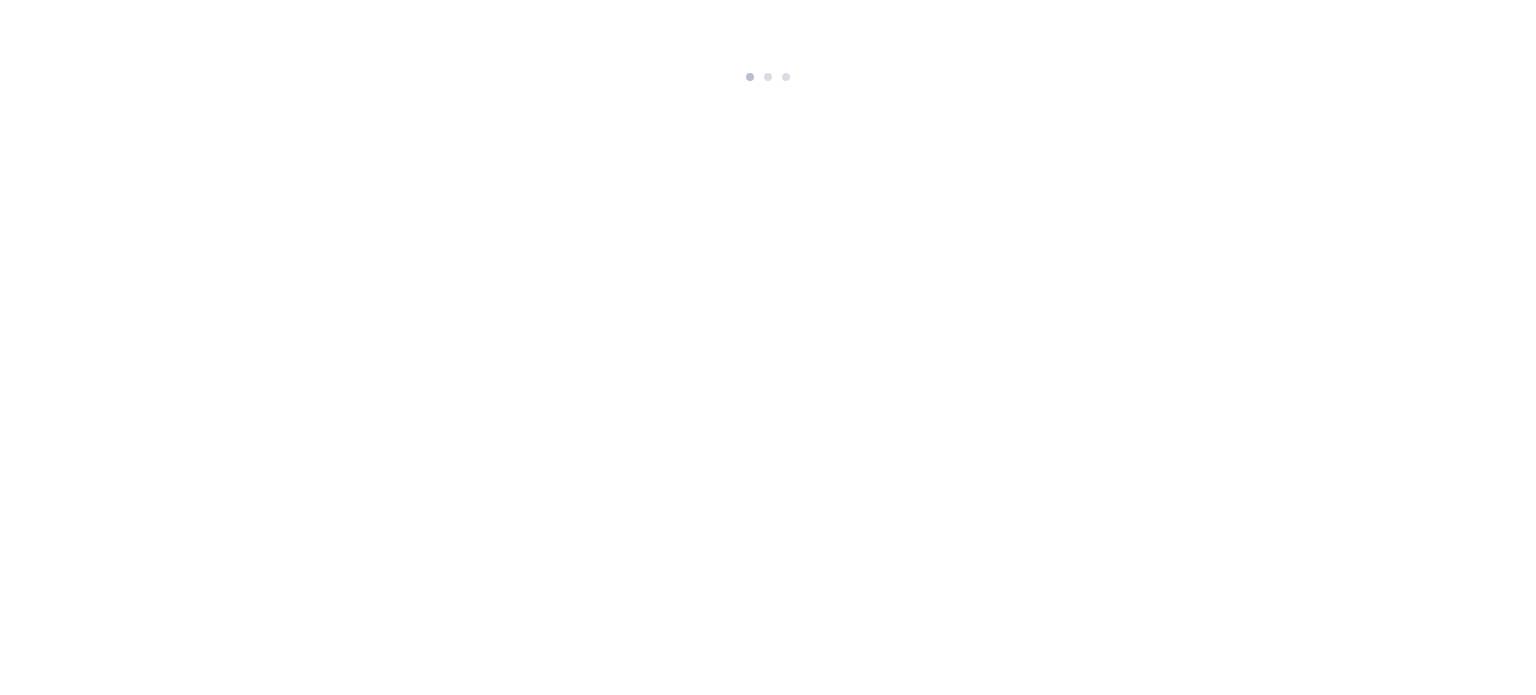 scroll, scrollTop: 0, scrollLeft: 0, axis: both 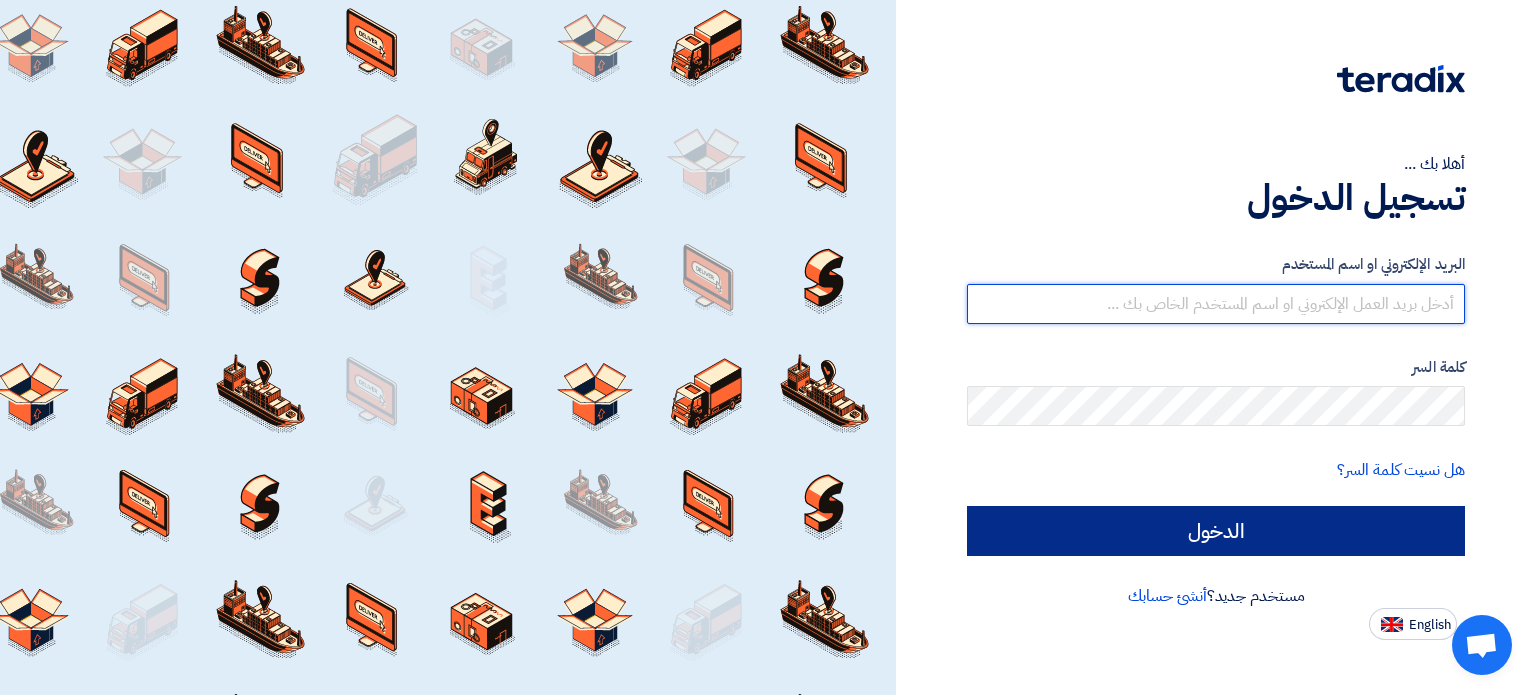 type on "[EMAIL_ADDRESS][DOMAIN_NAME]" 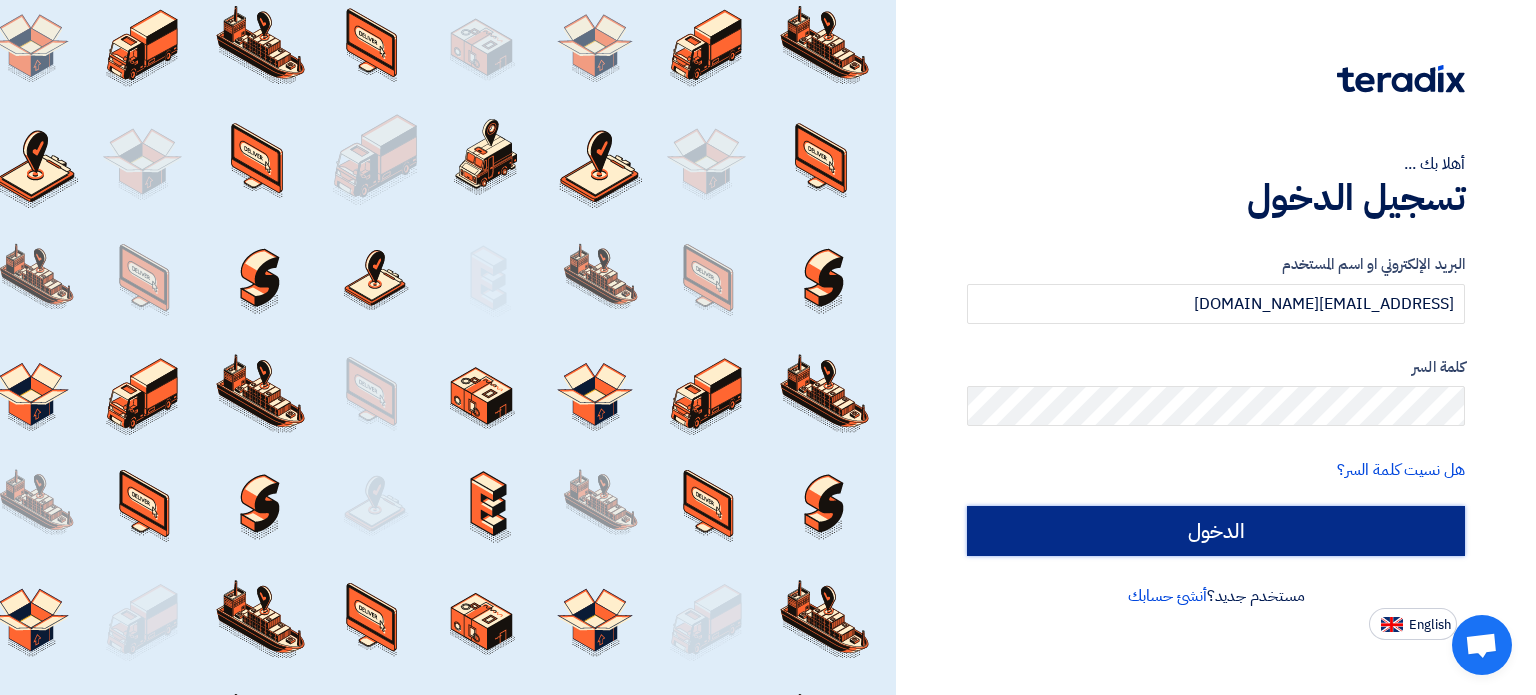 click on "الدخول" 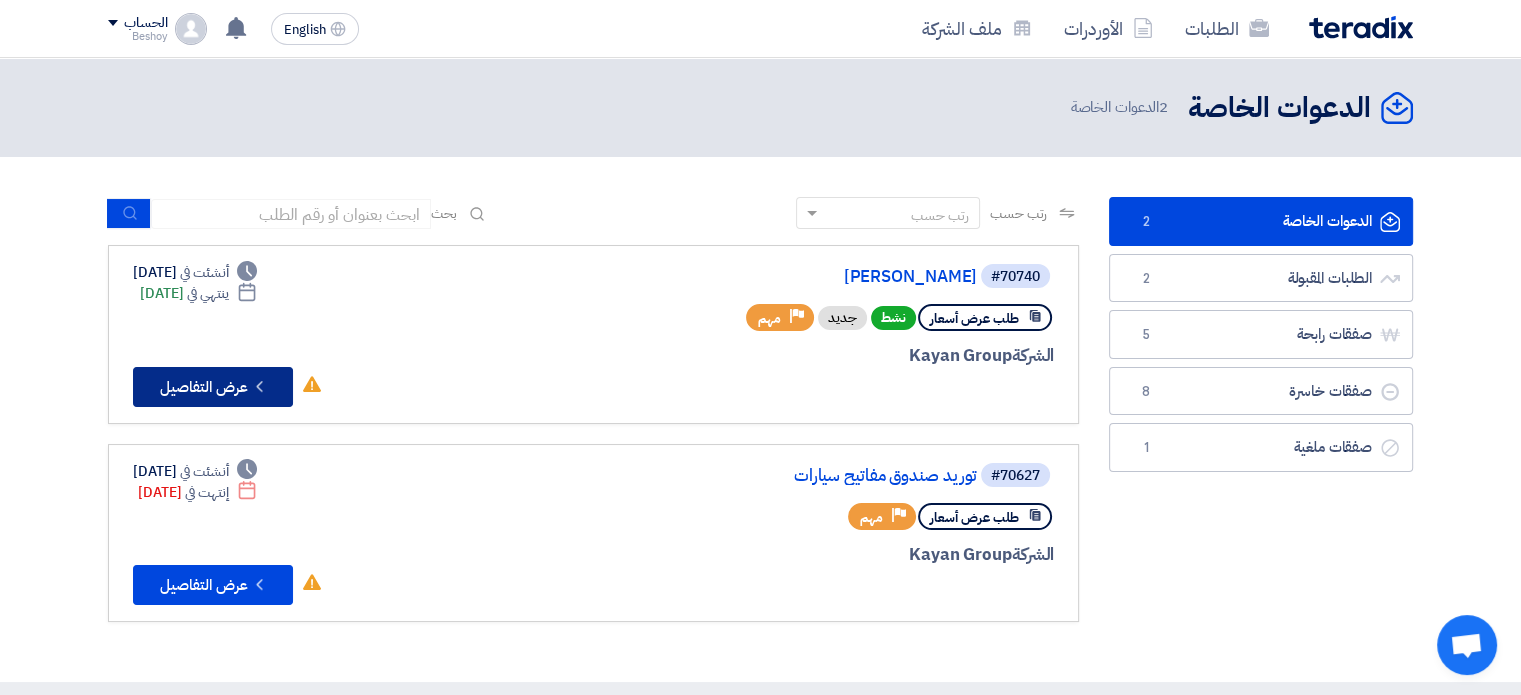 click on "Check details
عرض التفاصيل" 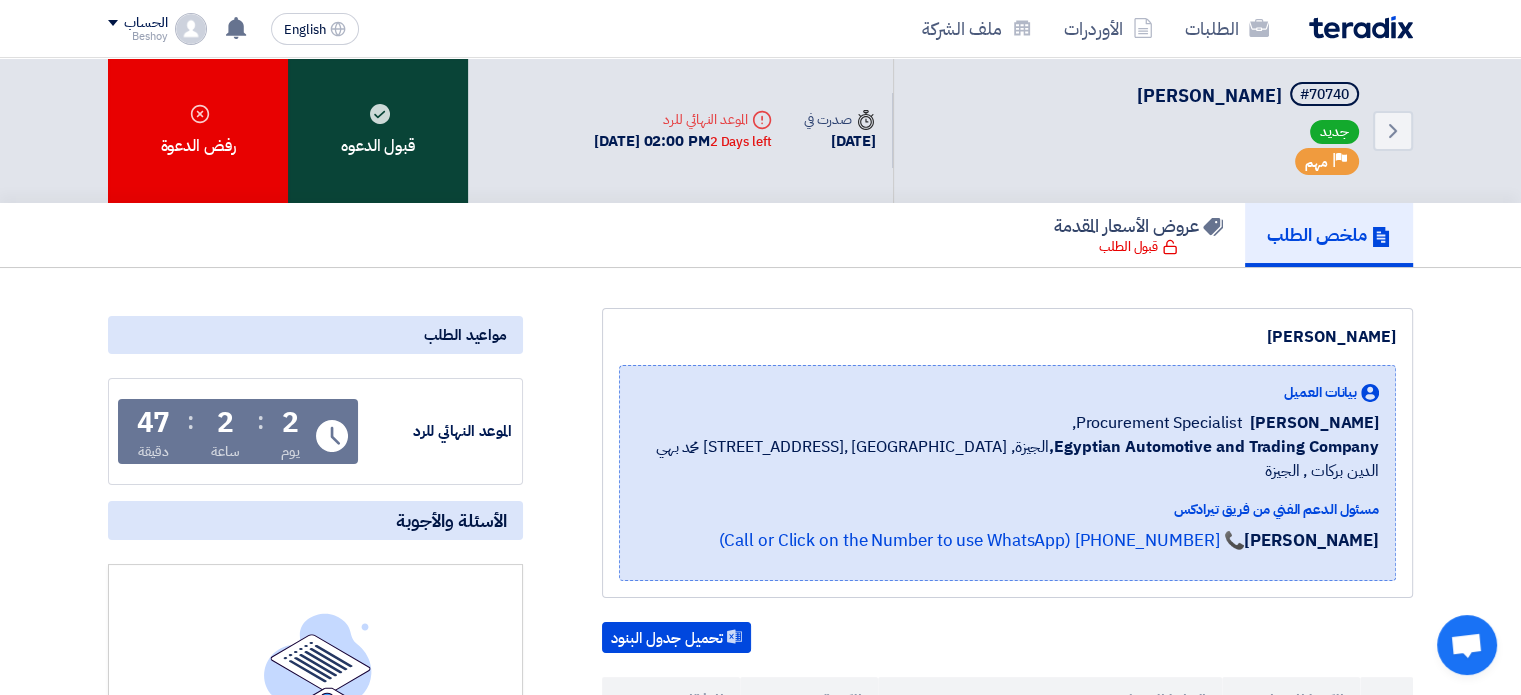 click on "قبول الدعوه" 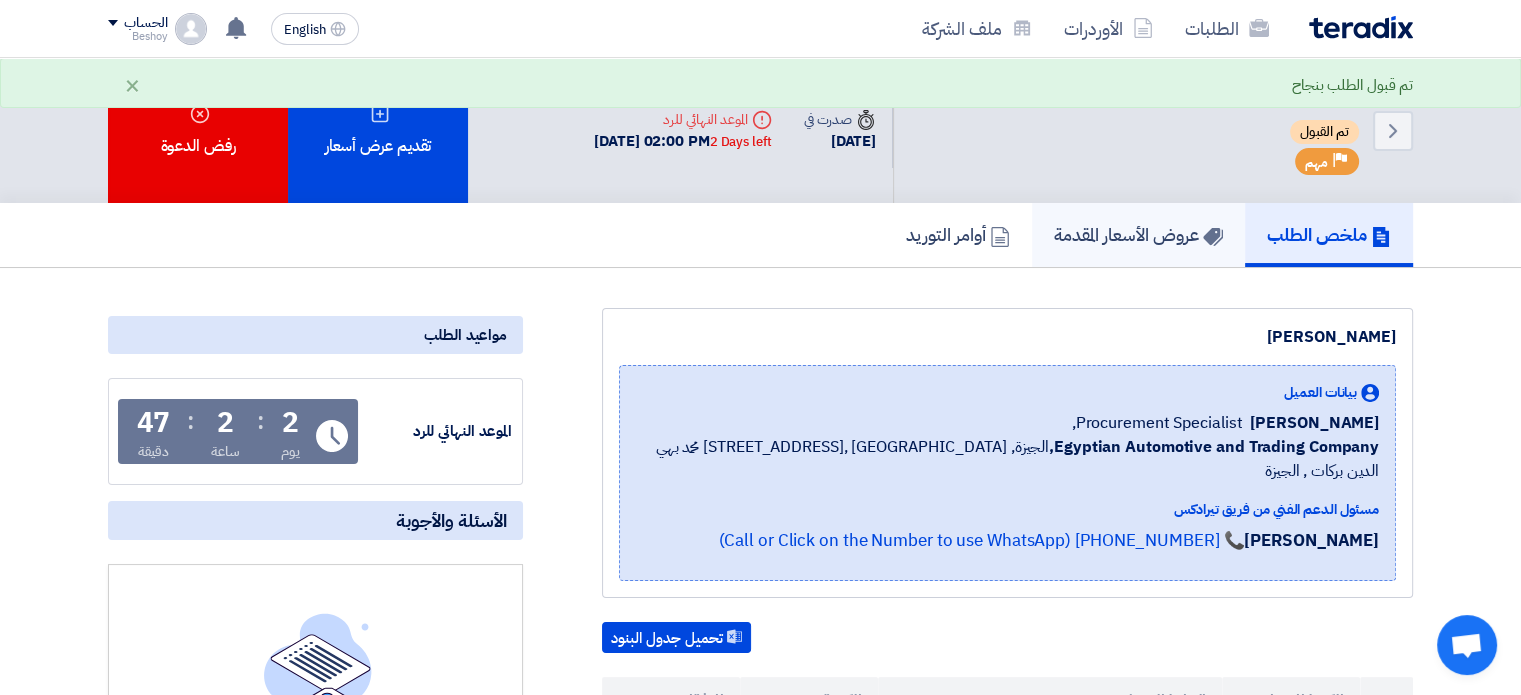 click on "عروض الأسعار المقدمة" 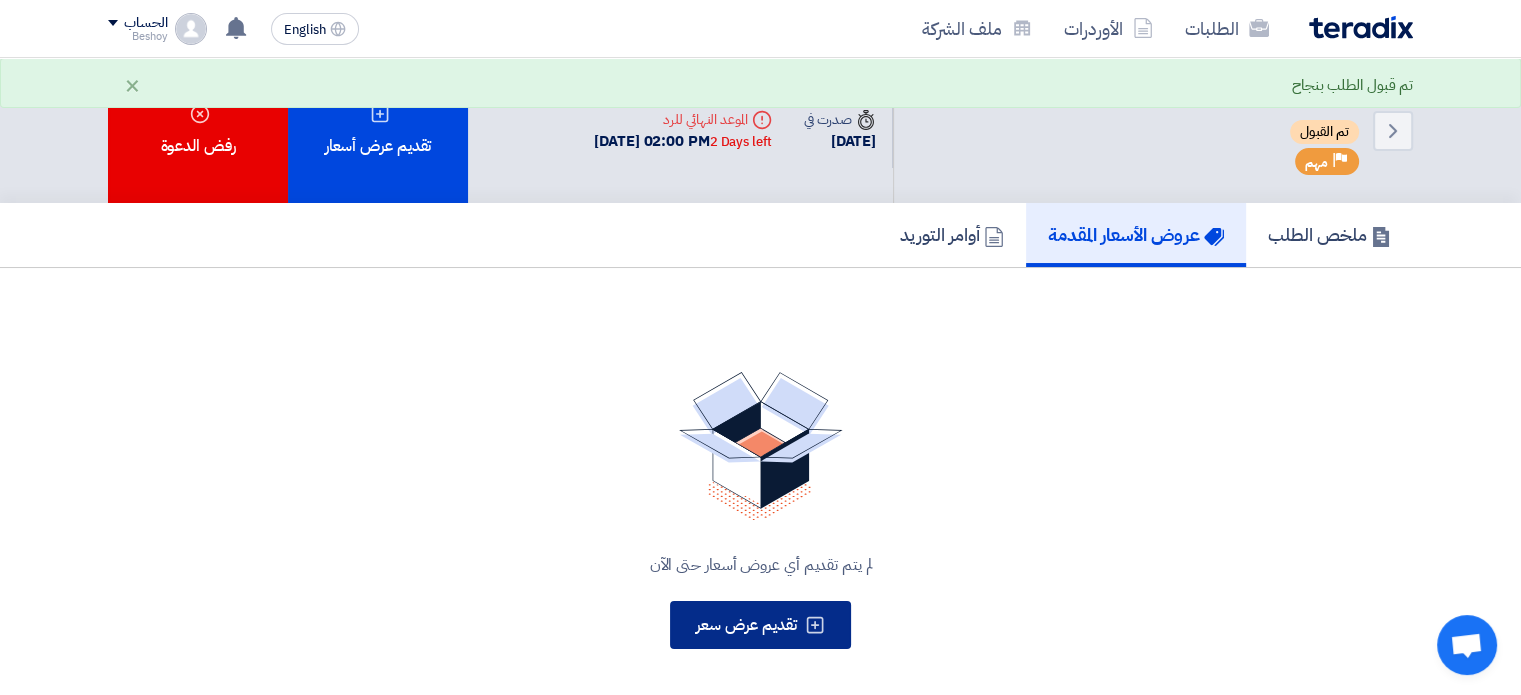 click on "تقديم عرض سعر" 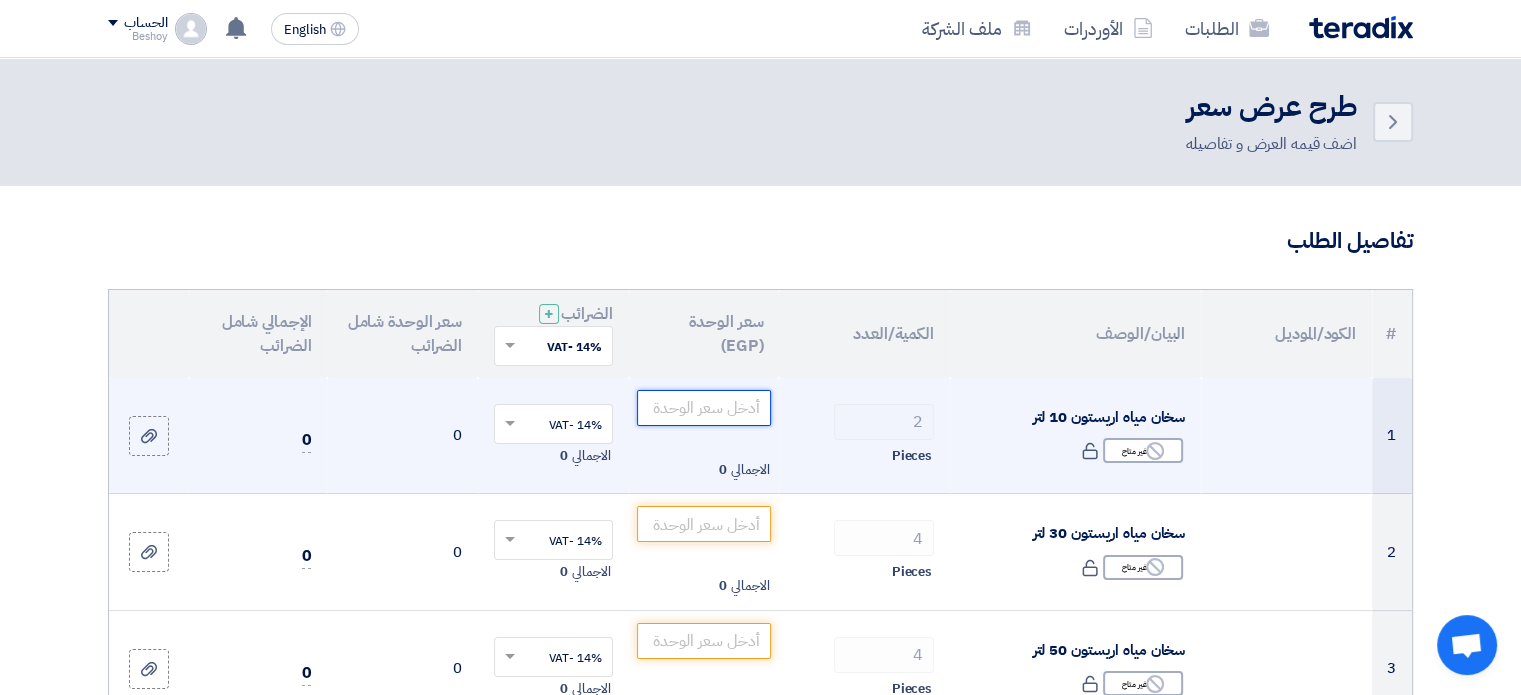 click 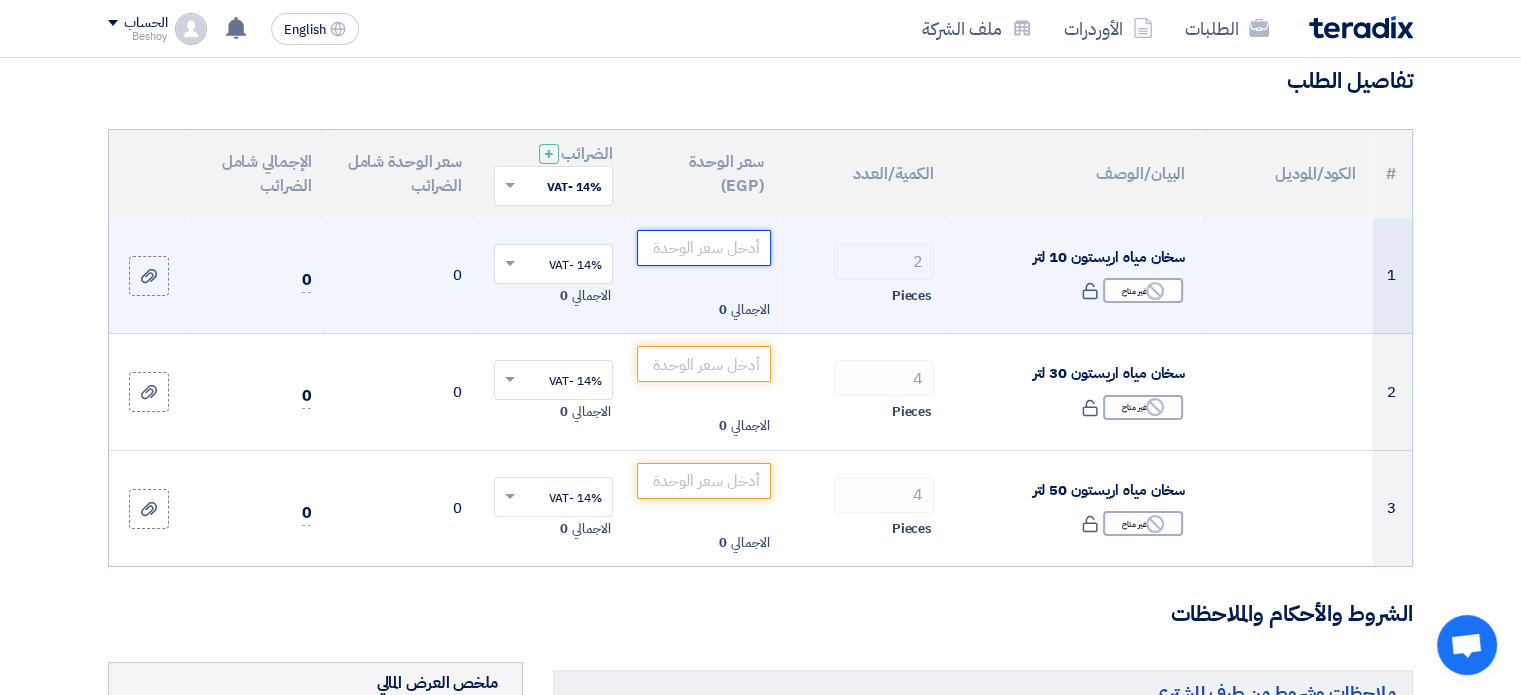 scroll, scrollTop: 160, scrollLeft: 0, axis: vertical 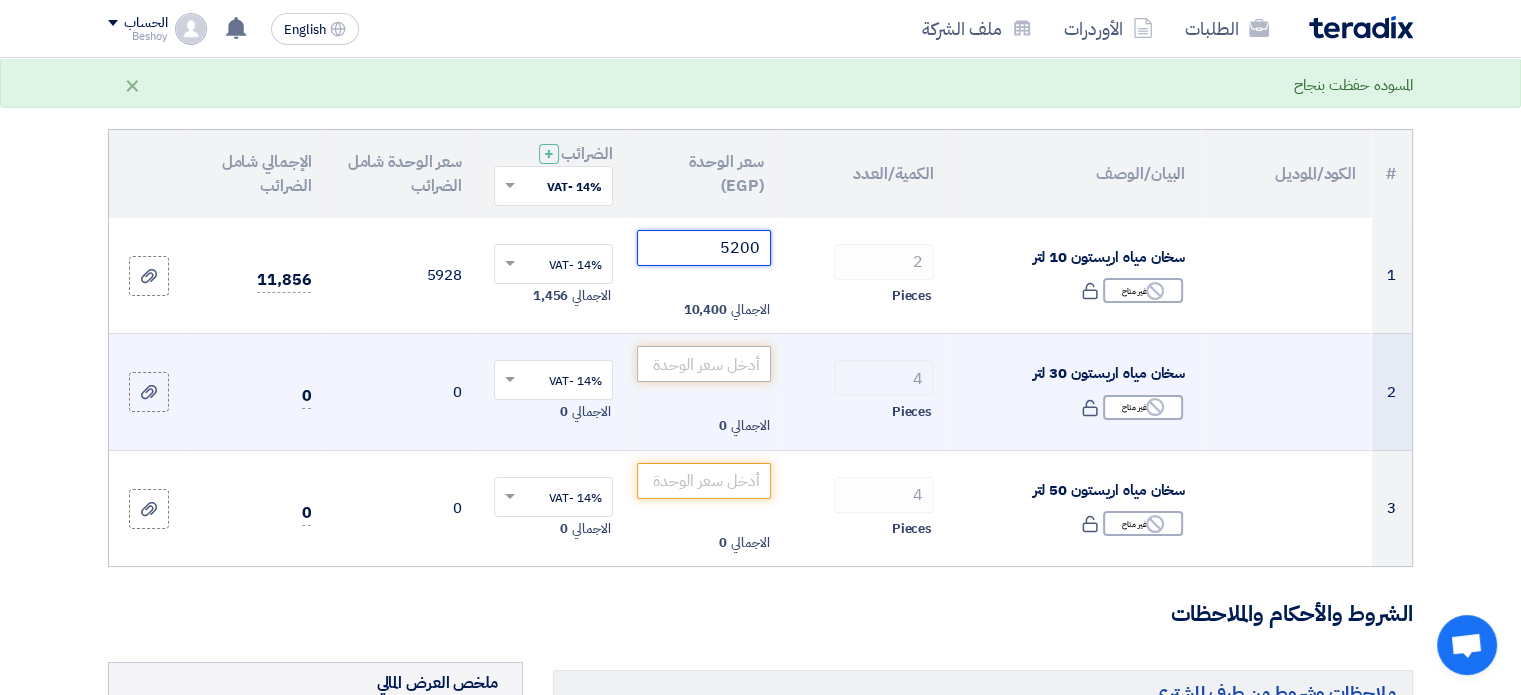 type on "5200" 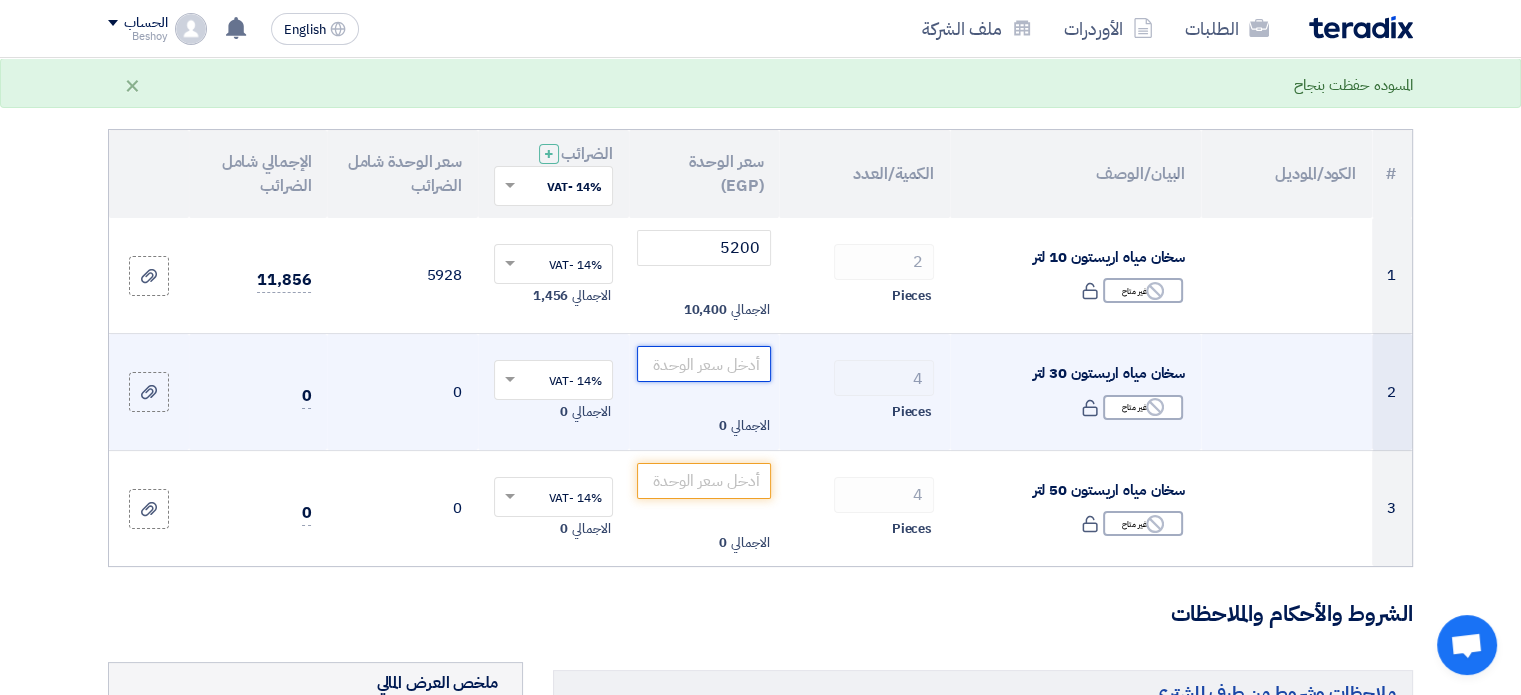 click 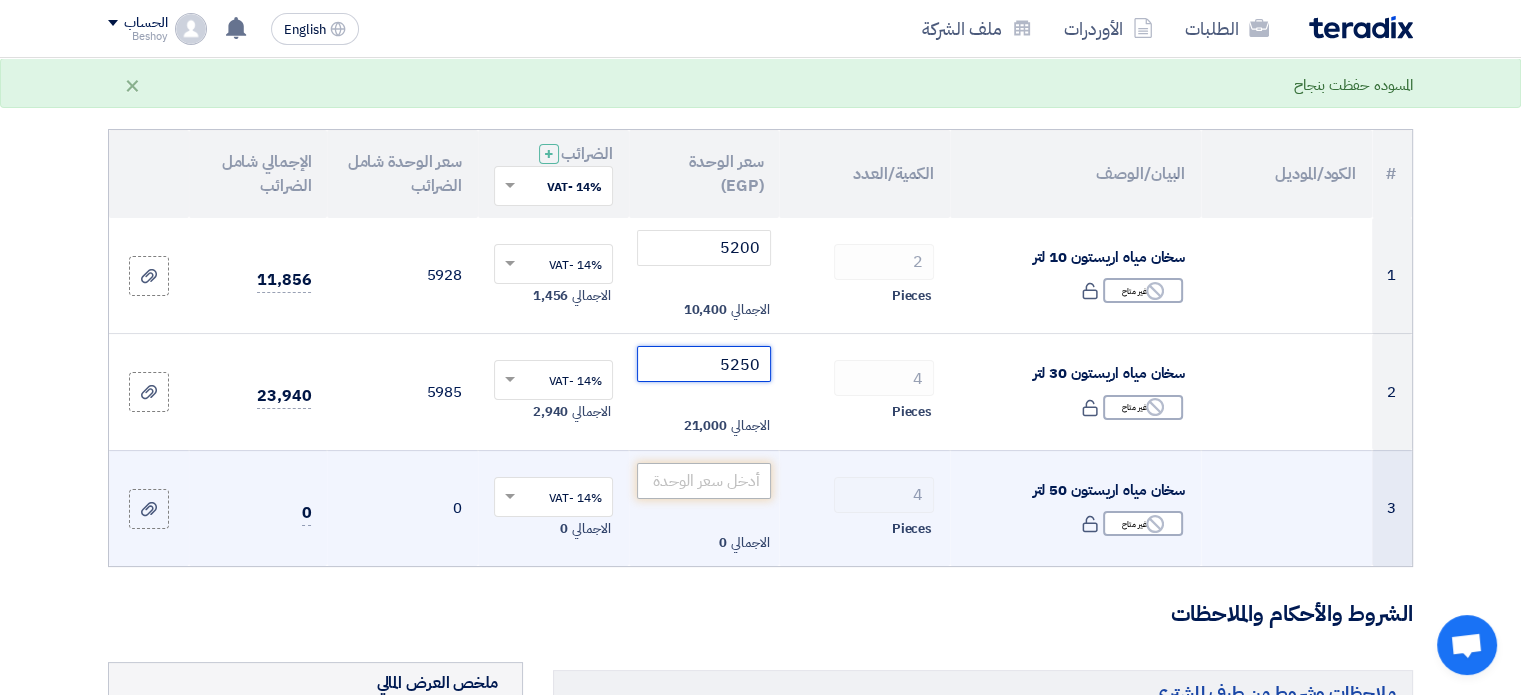 type on "5250" 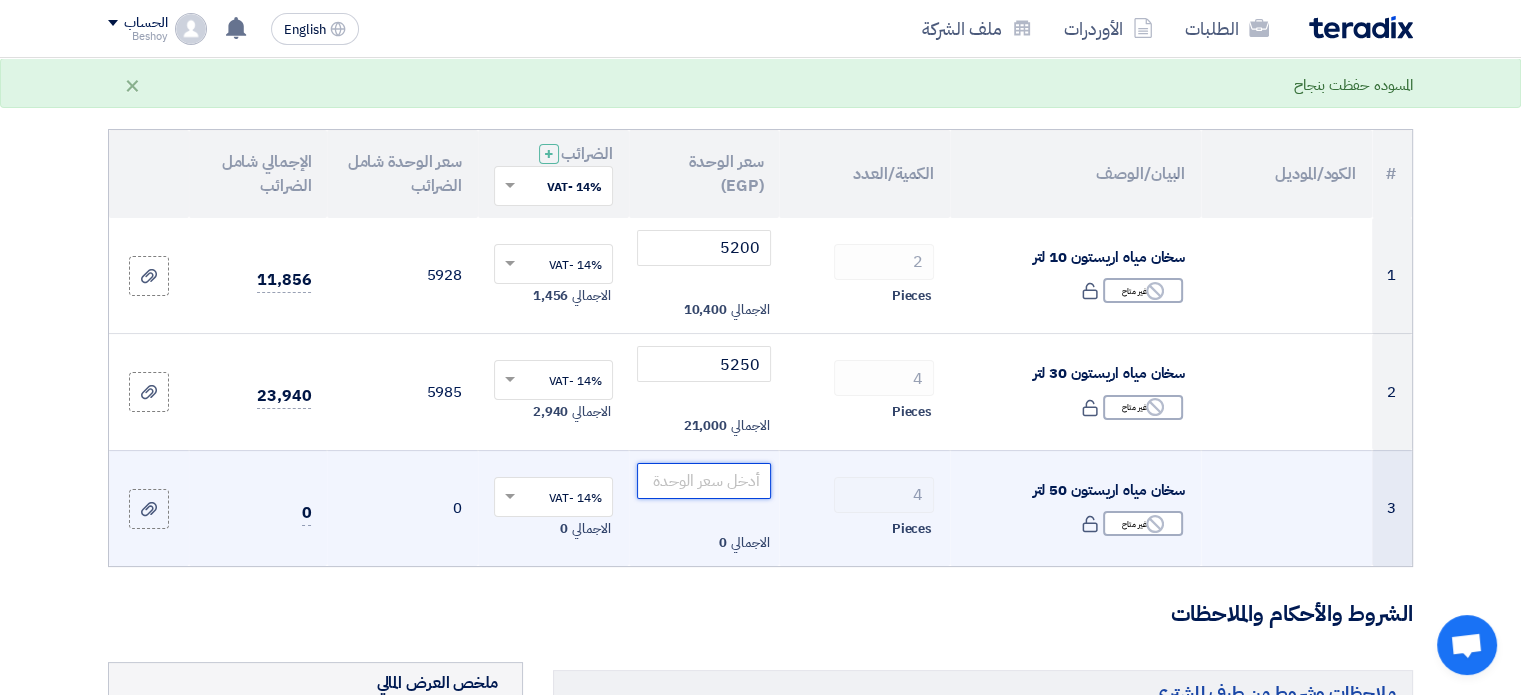 click 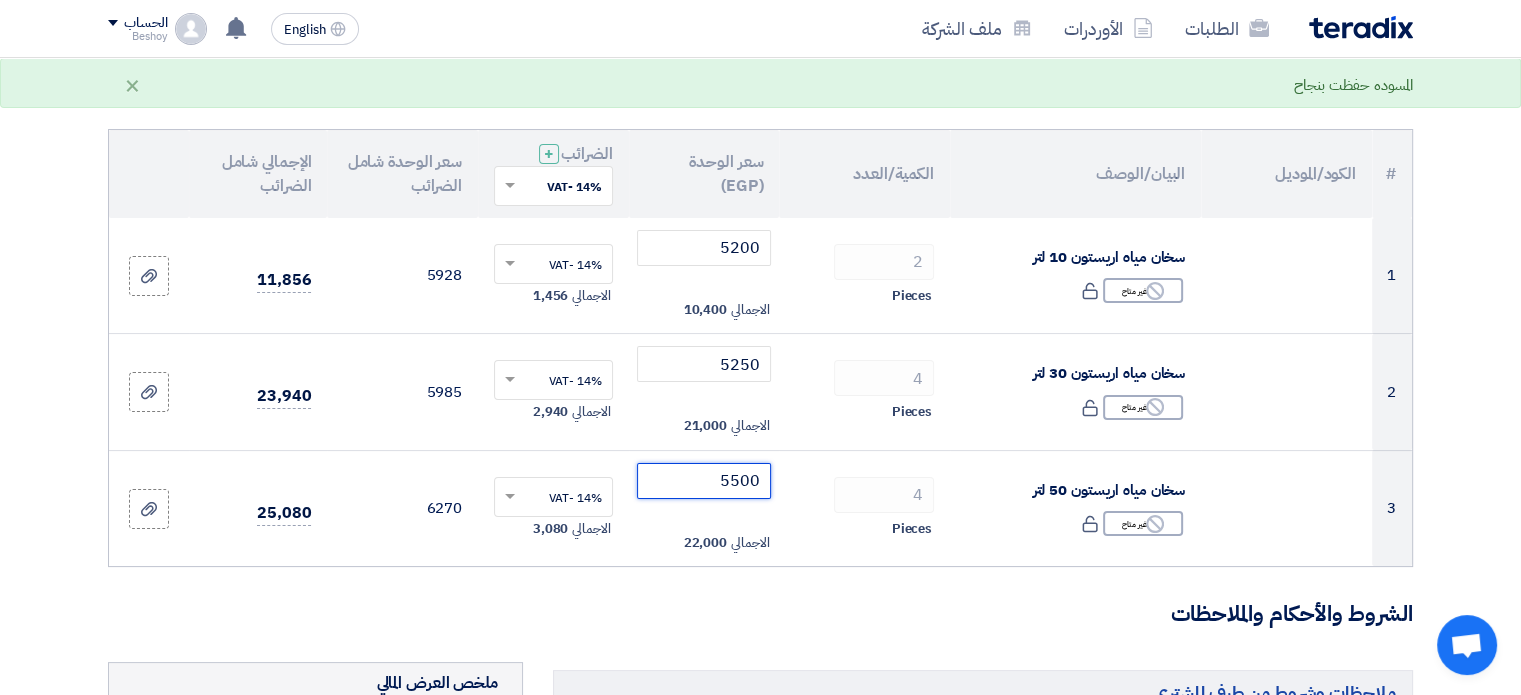 type on "5500" 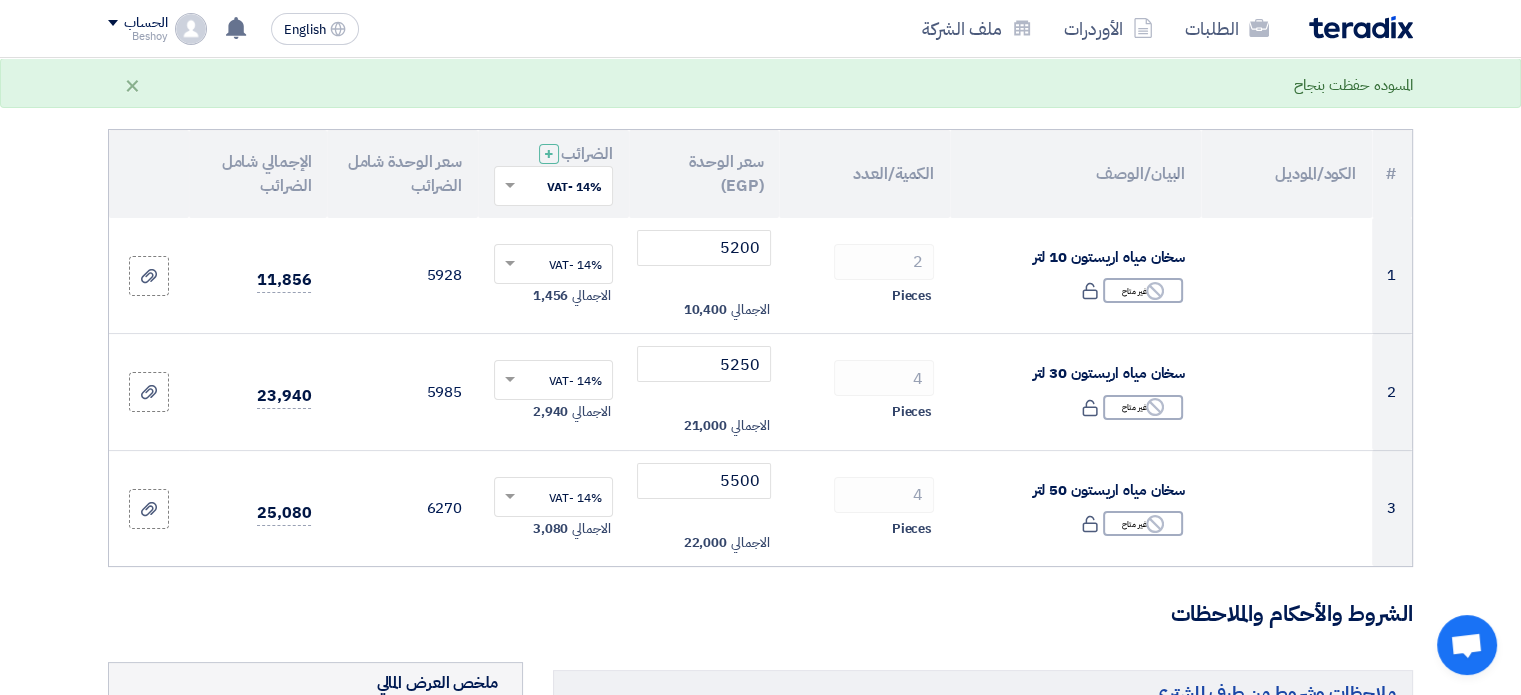 click on "الشروط والأحكام والملاحظات" 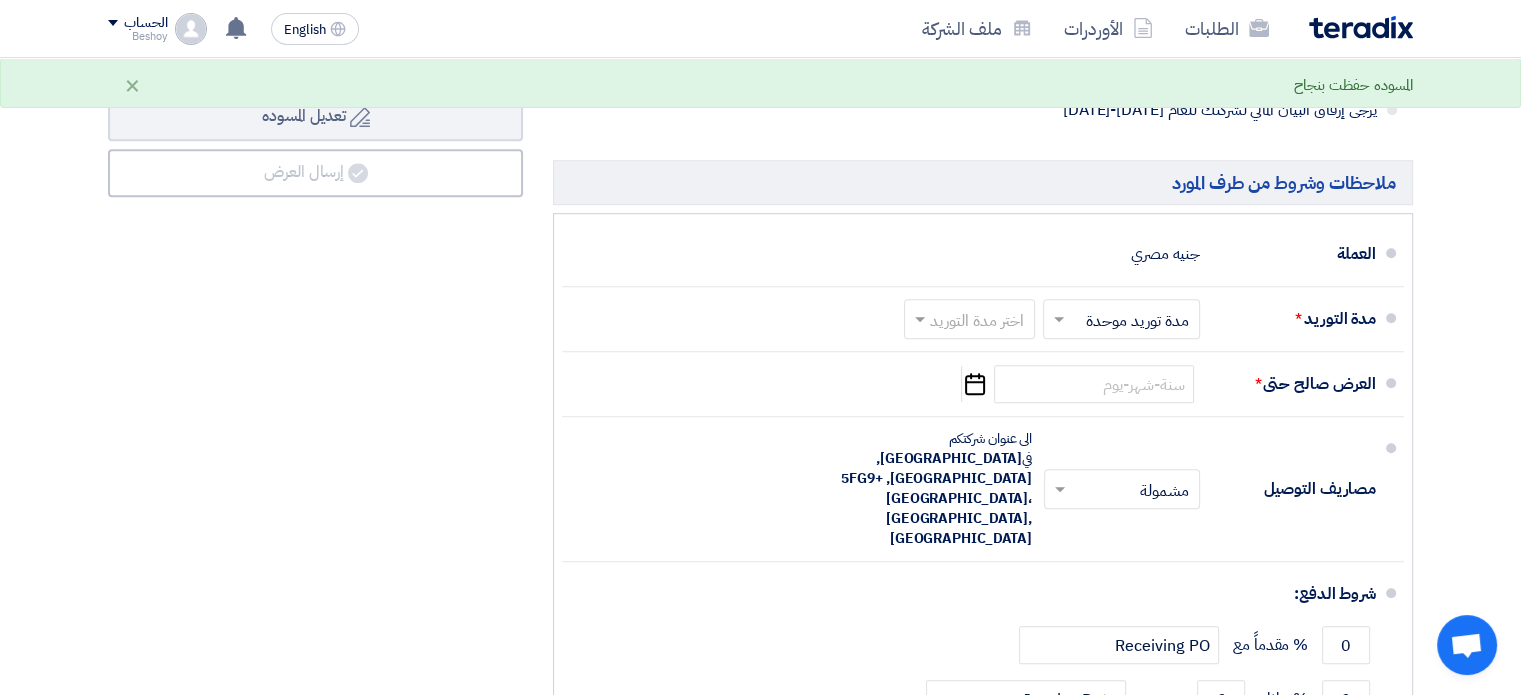 scroll, scrollTop: 1172, scrollLeft: 0, axis: vertical 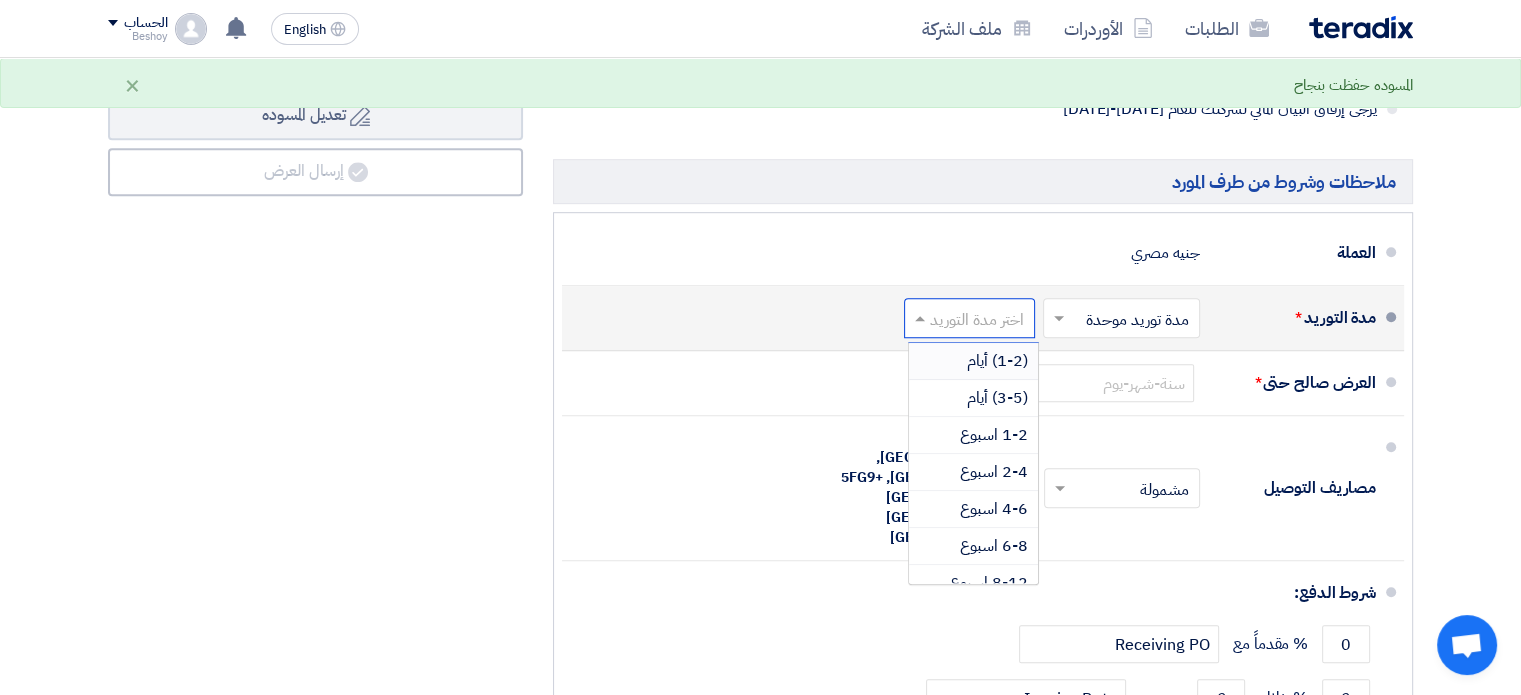 click 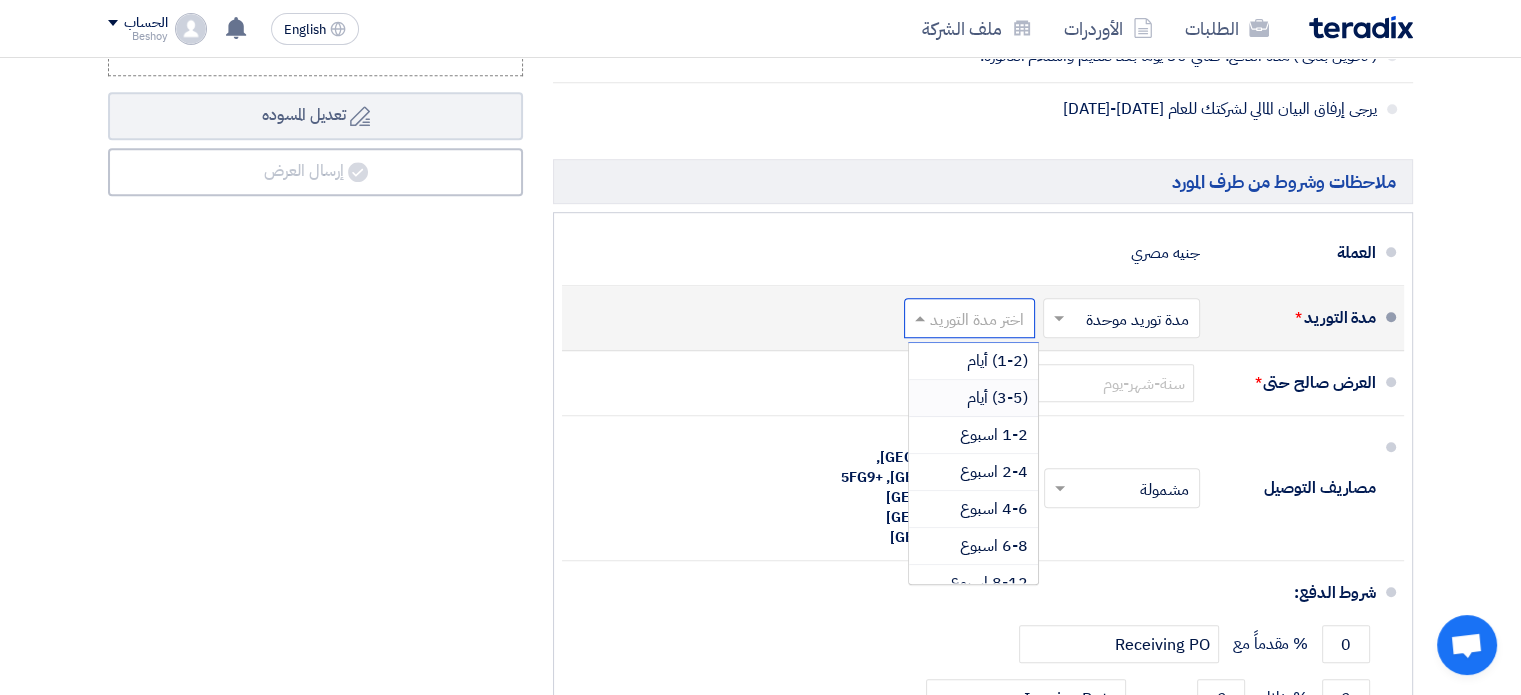 click on "(3-5) أيام" at bounding box center (997, 398) 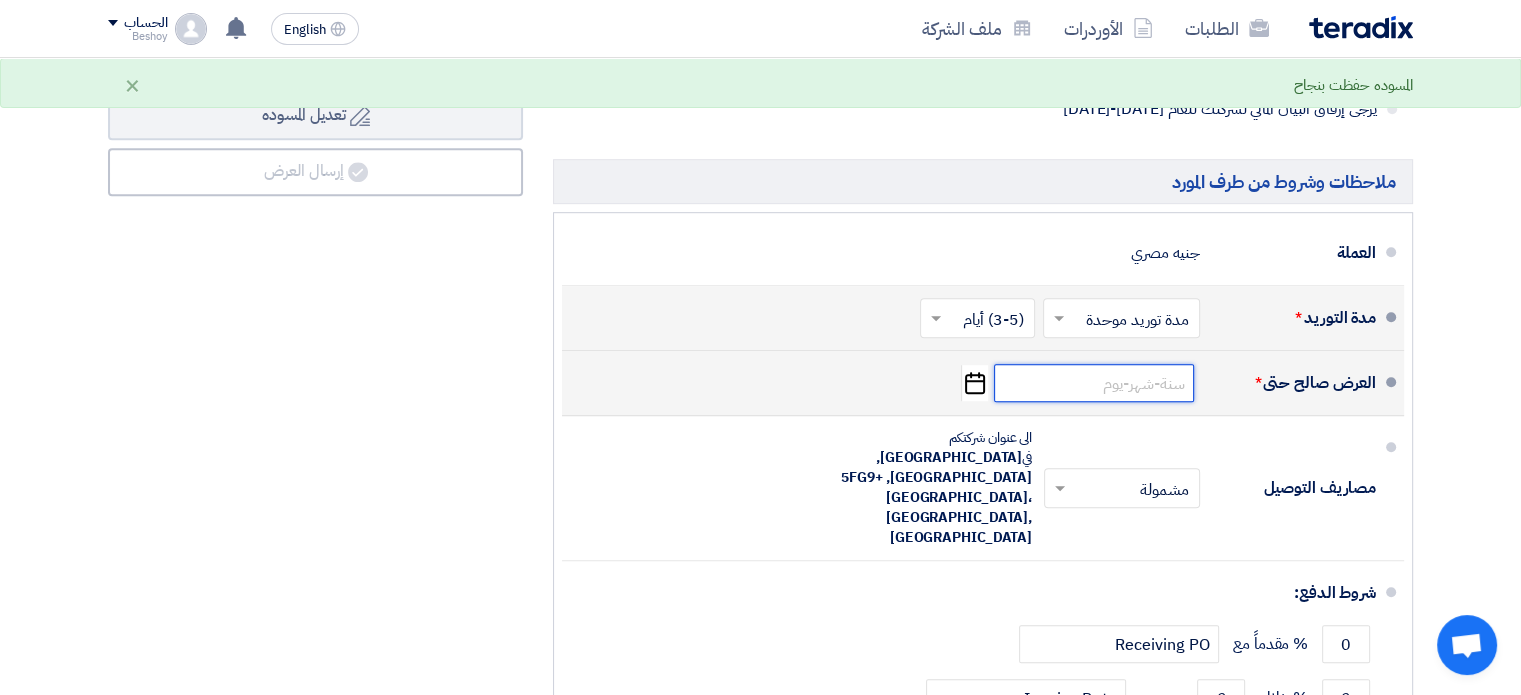 click 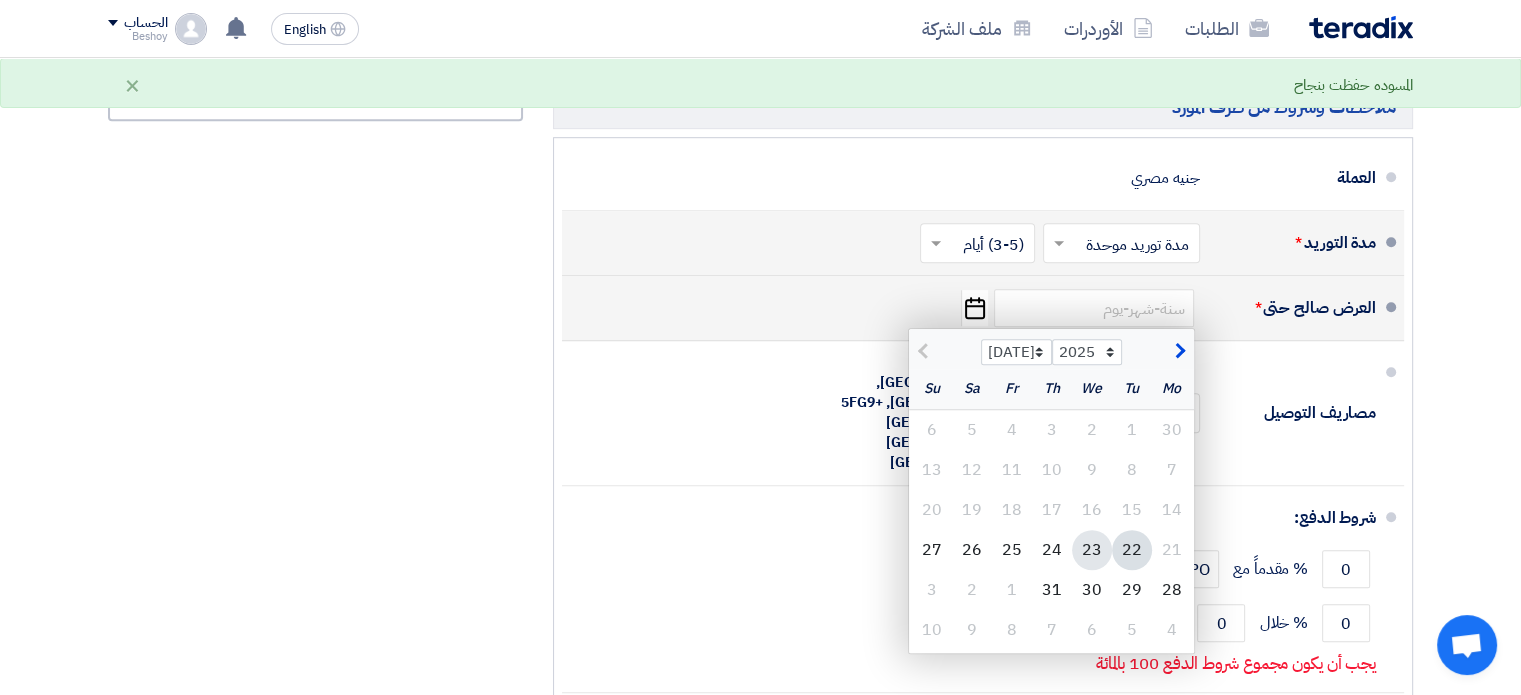 scroll, scrollTop: 1250, scrollLeft: 0, axis: vertical 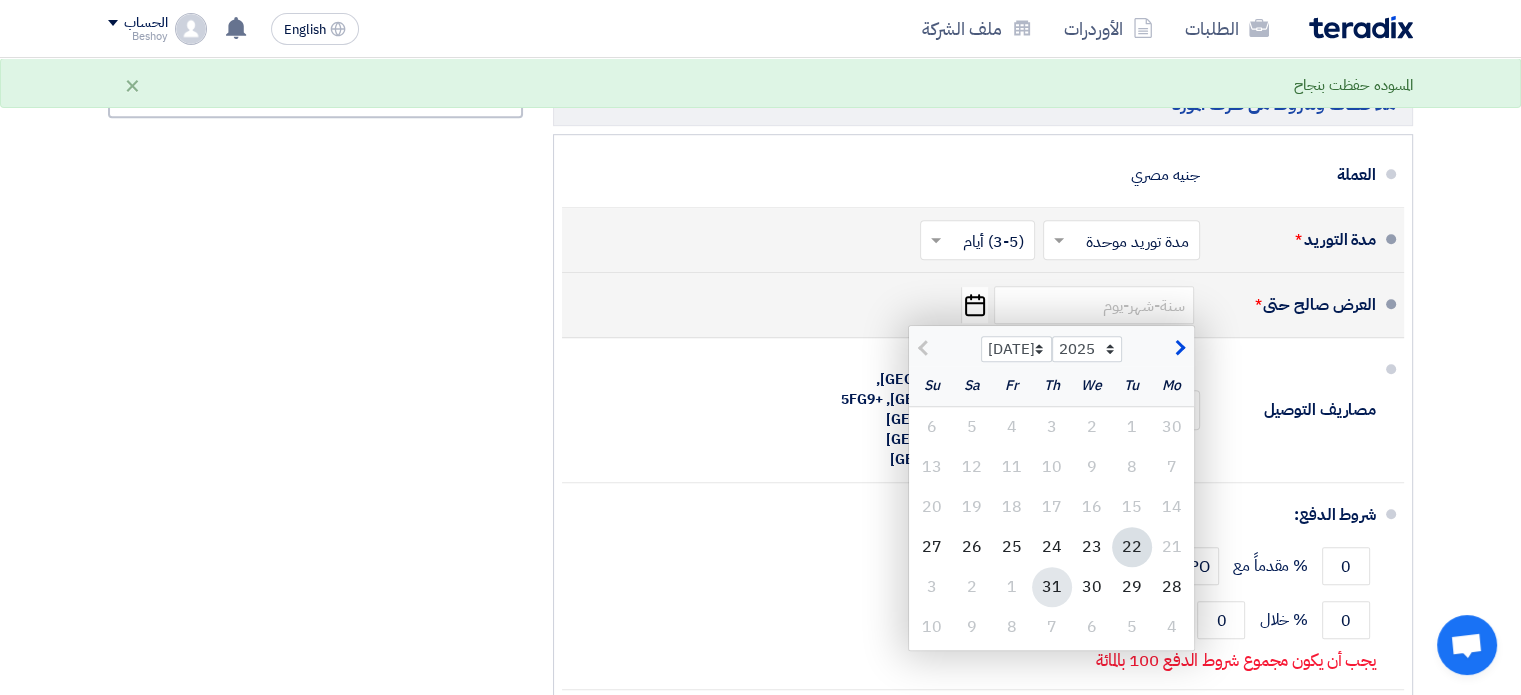 click on "31" 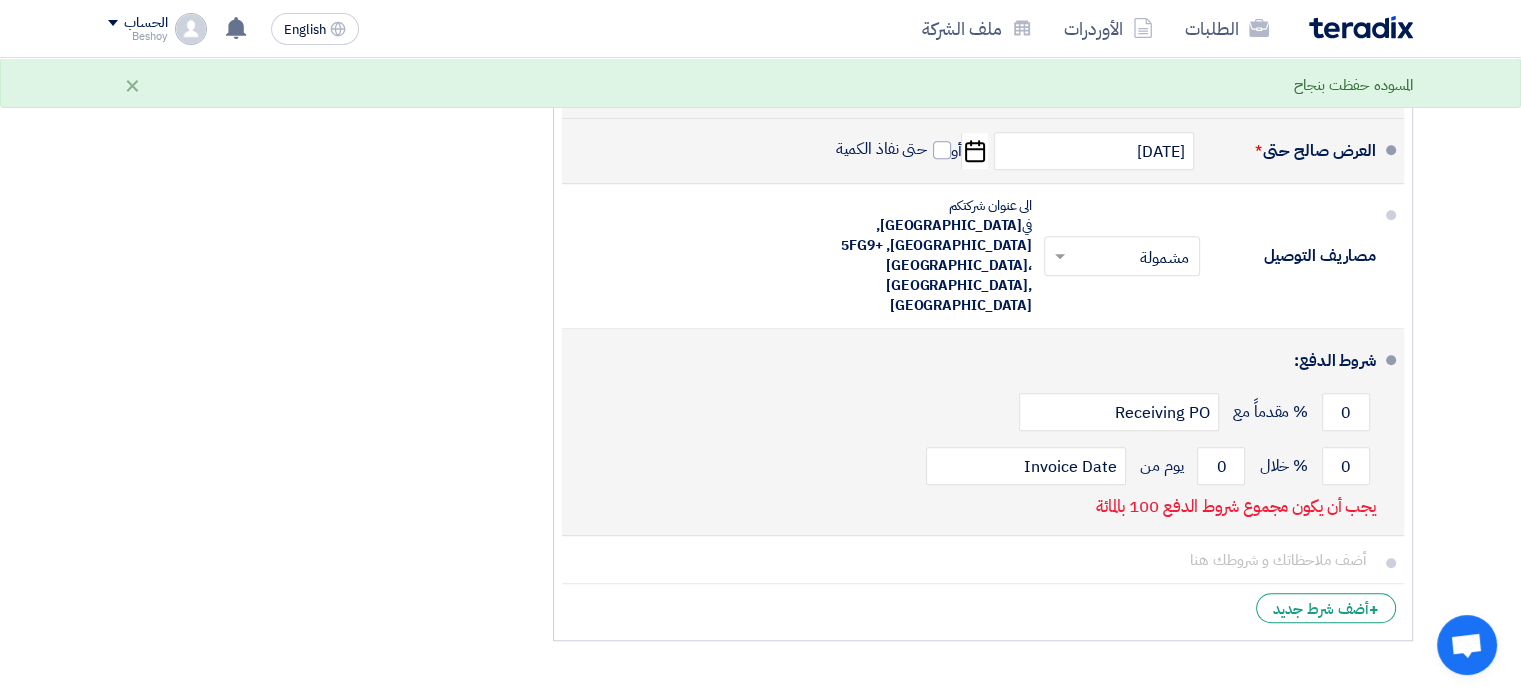 scroll, scrollTop: 1402, scrollLeft: 0, axis: vertical 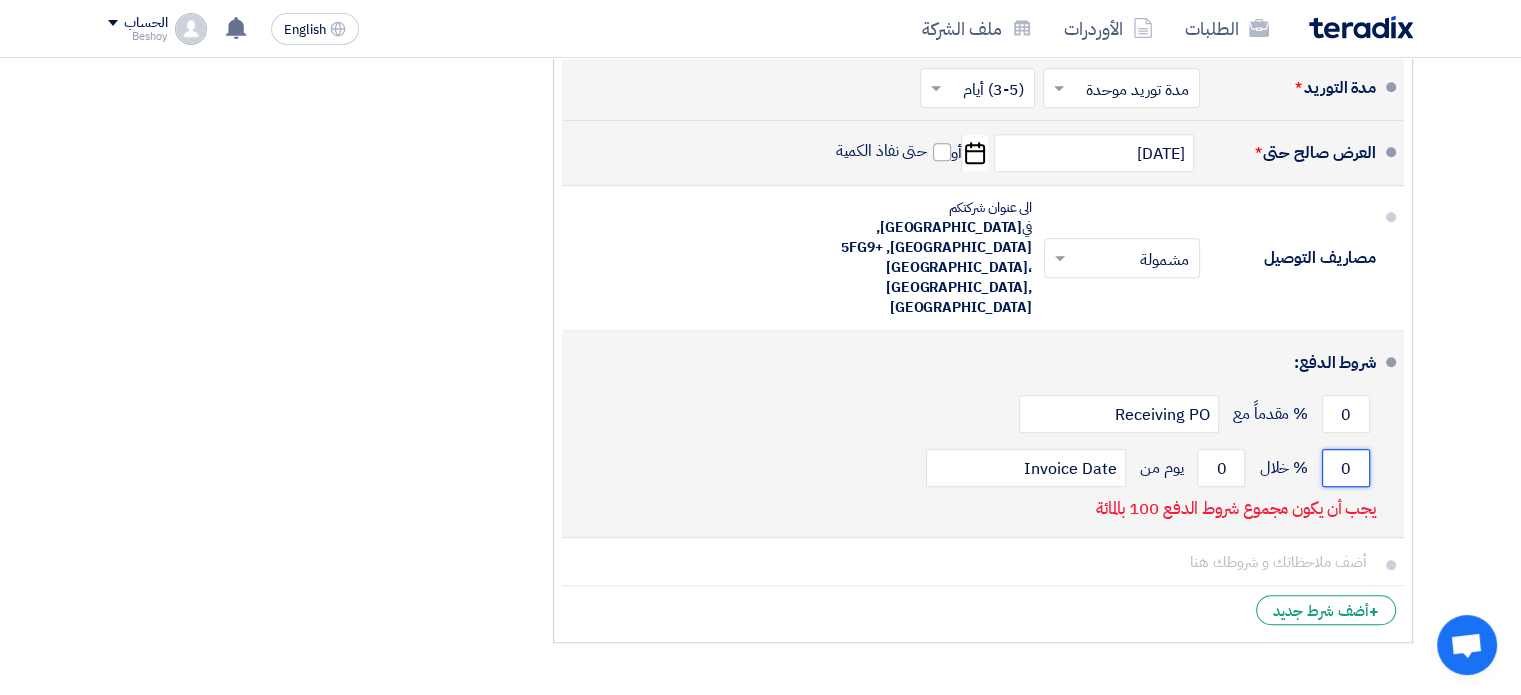 drag, startPoint x: 1354, startPoint y: 417, endPoint x: 1312, endPoint y: 419, distance: 42.047592 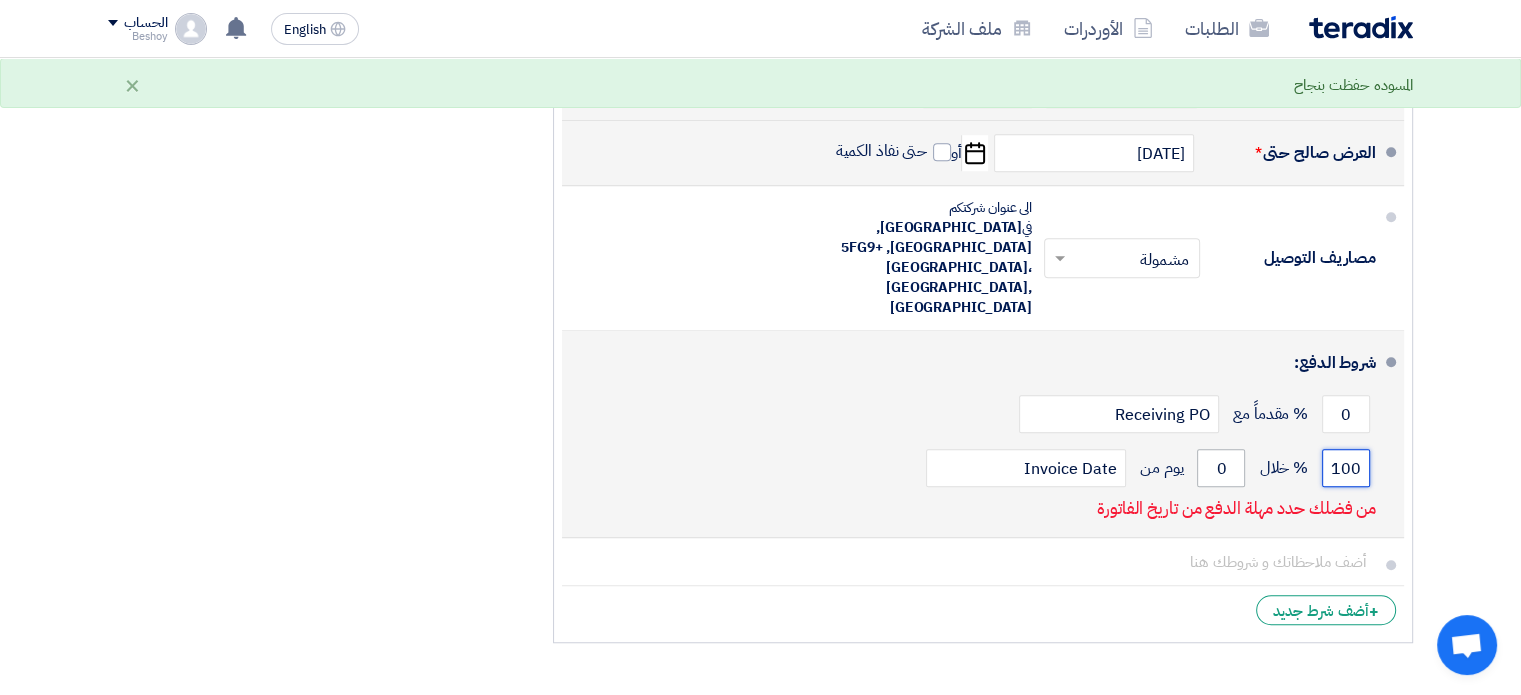 type on "100" 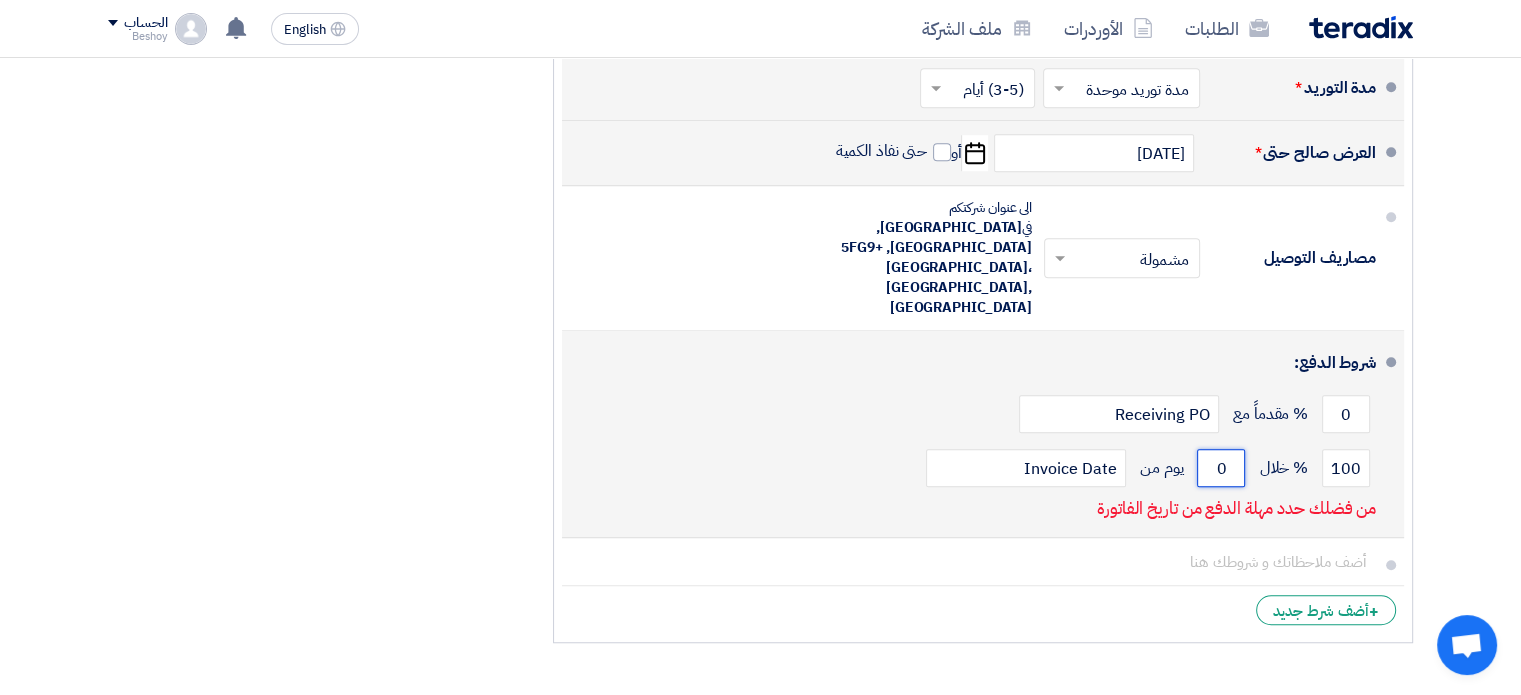 drag, startPoint x: 1228, startPoint y: 423, endPoint x: 1196, endPoint y: 427, distance: 32.24903 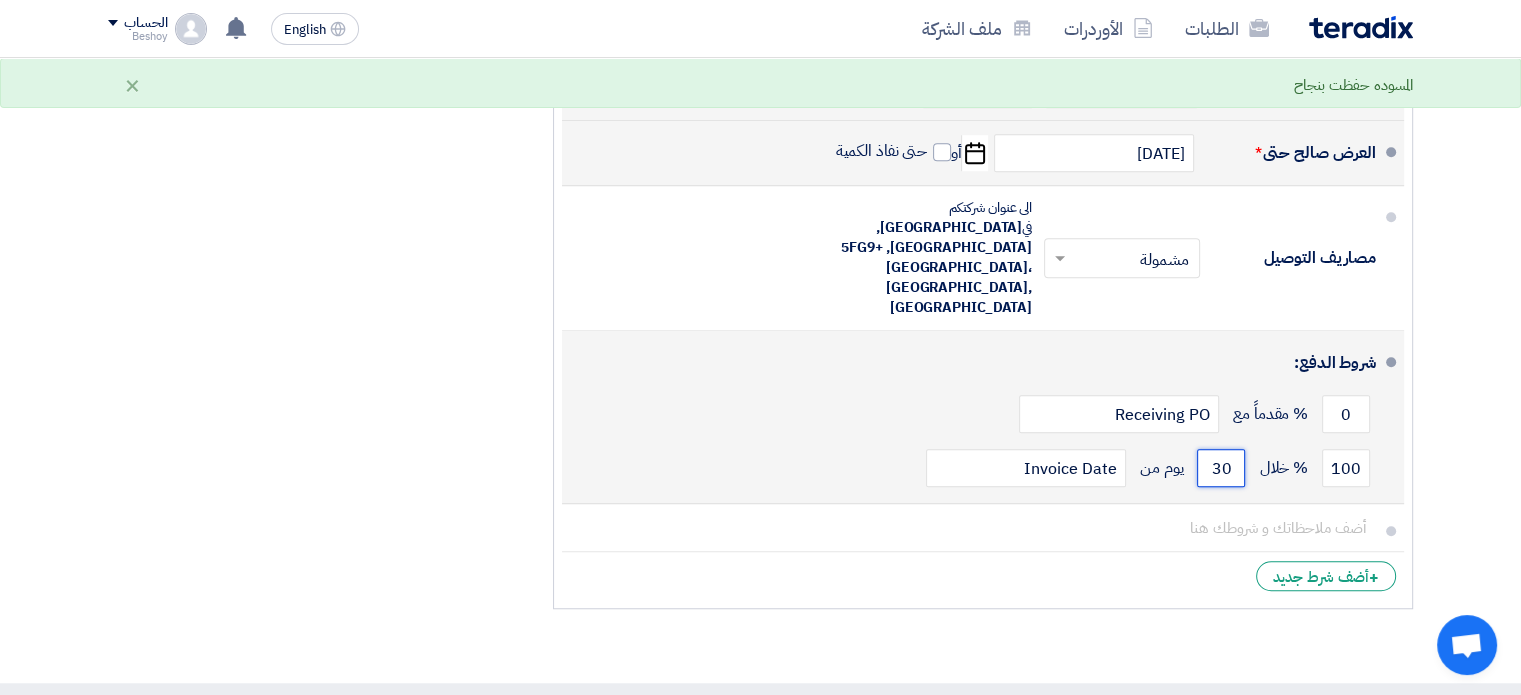 type on "30" 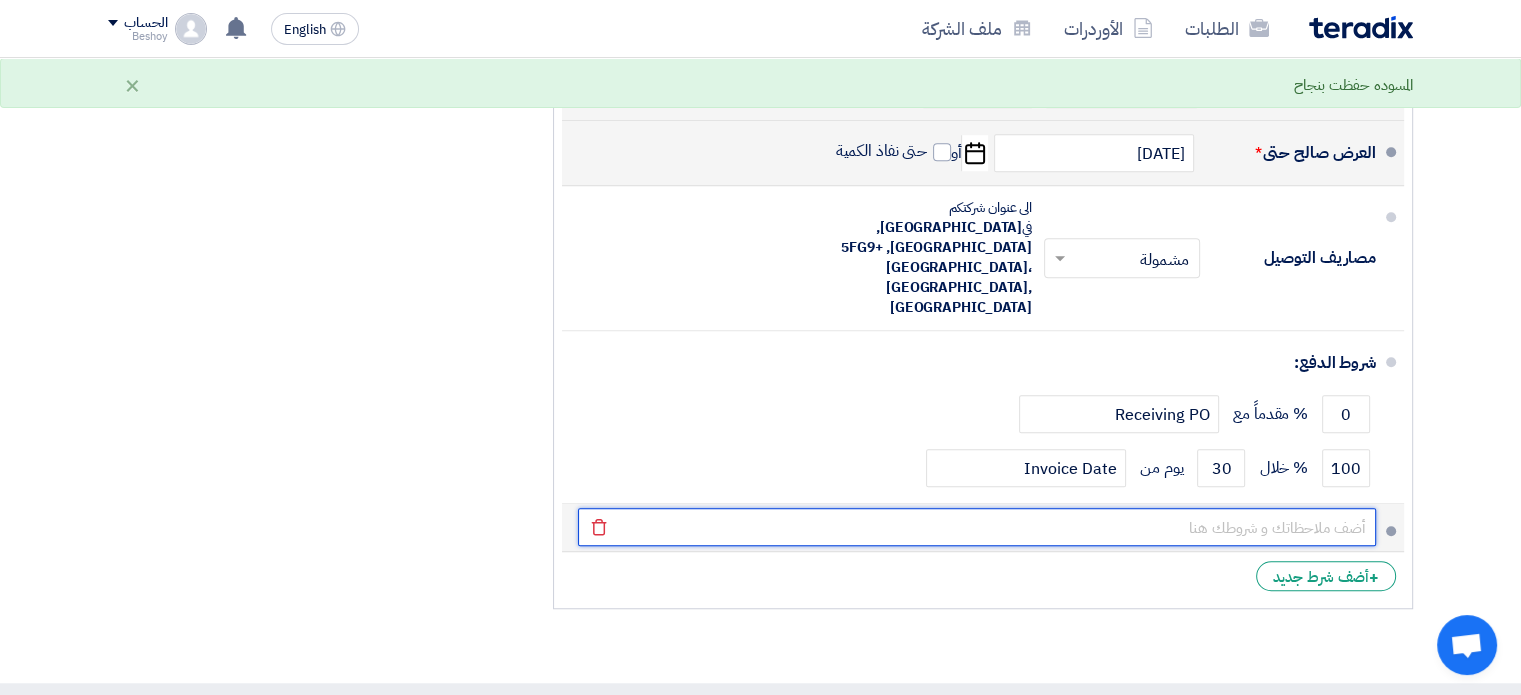 click 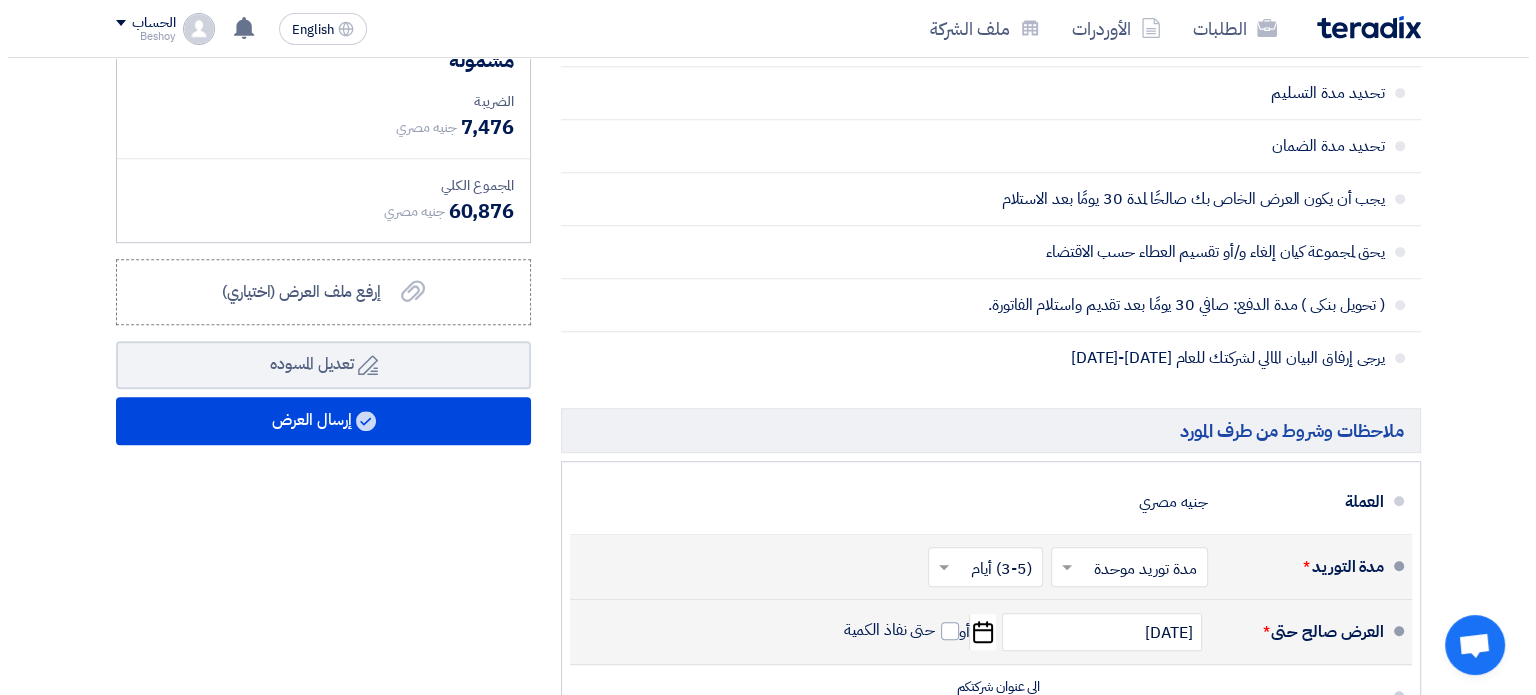 scroll, scrollTop: 924, scrollLeft: 0, axis: vertical 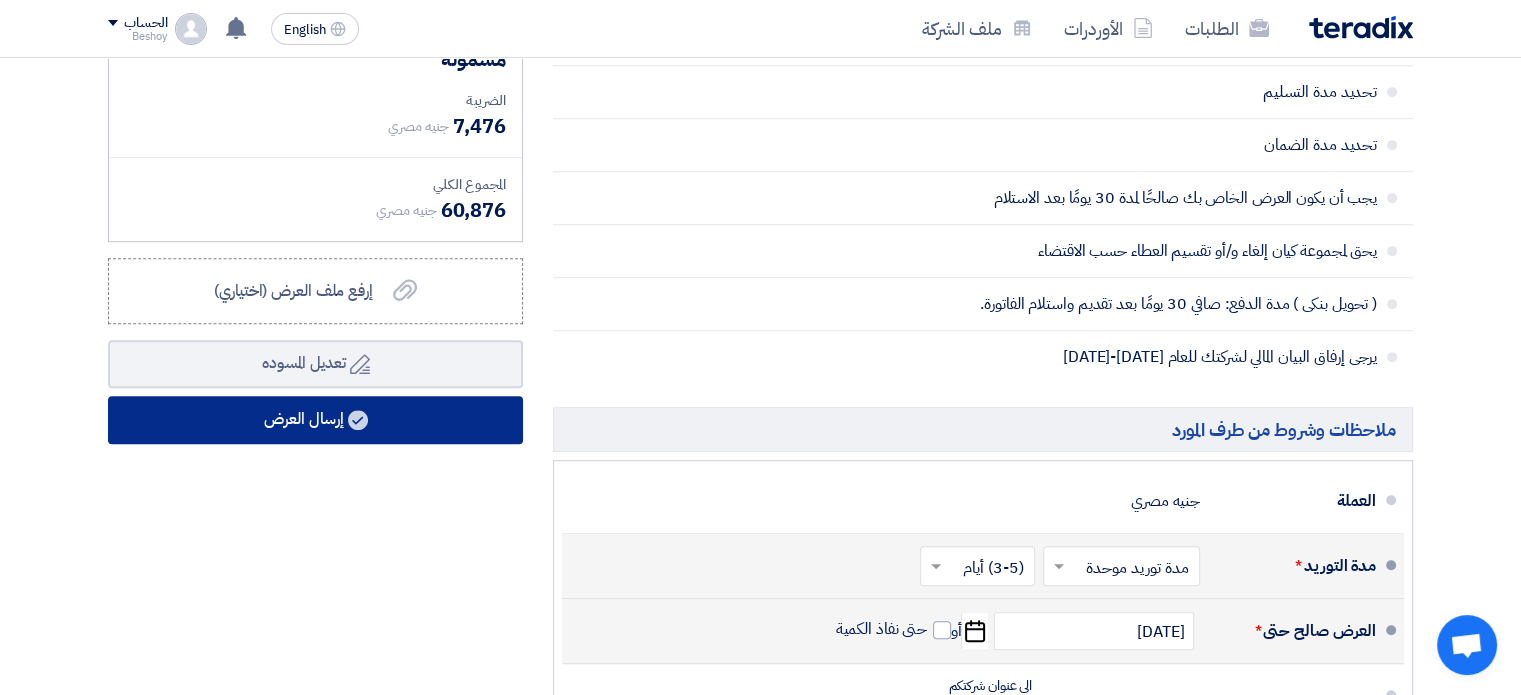 click on "إرسال العرض" 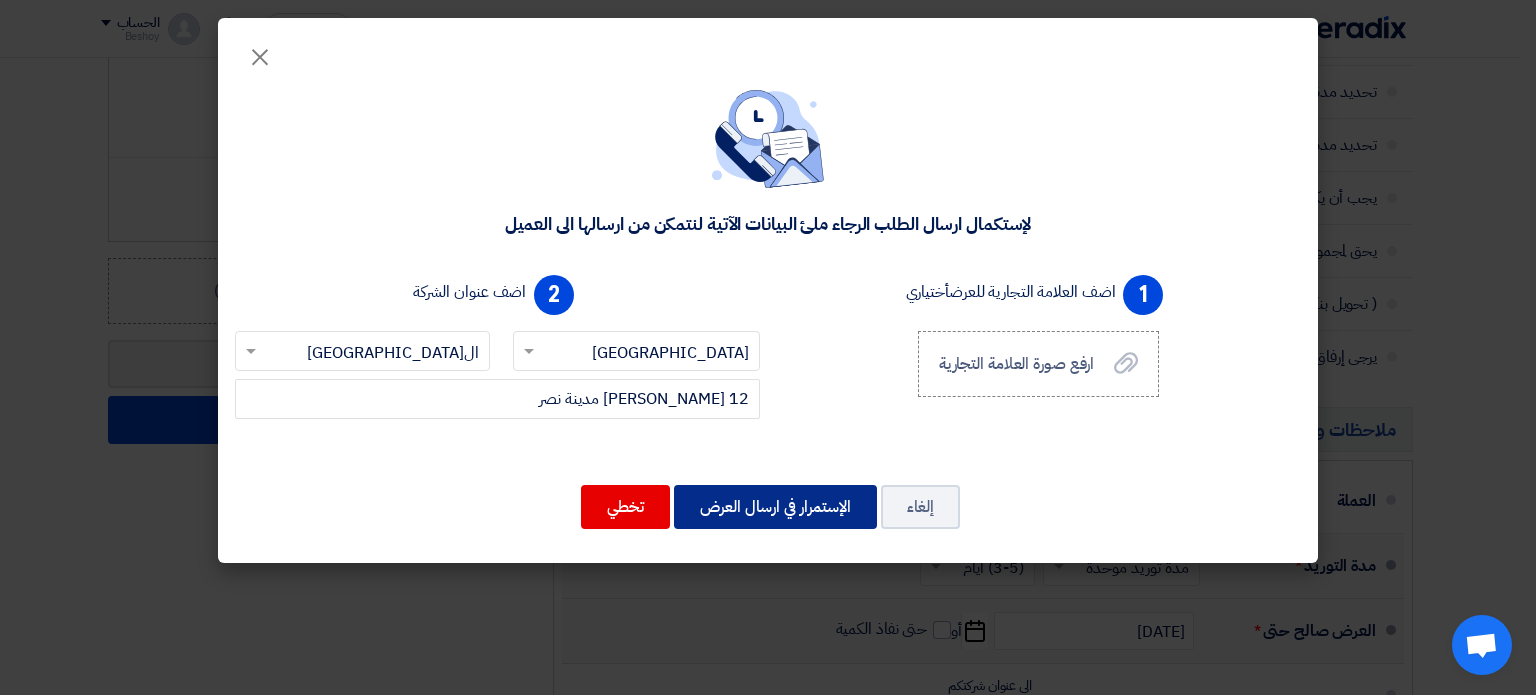 click on "الإستمرار في ارسال العرض" 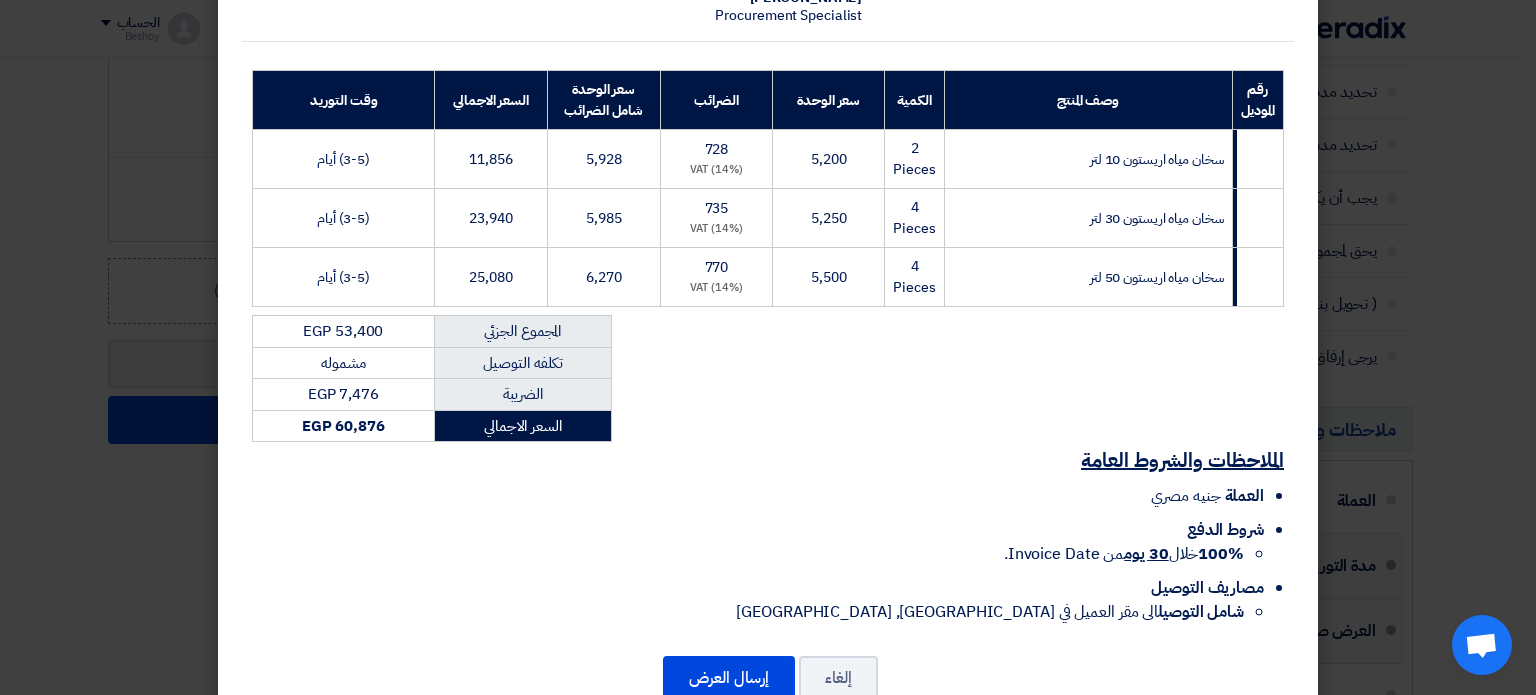 scroll, scrollTop: 303, scrollLeft: 0, axis: vertical 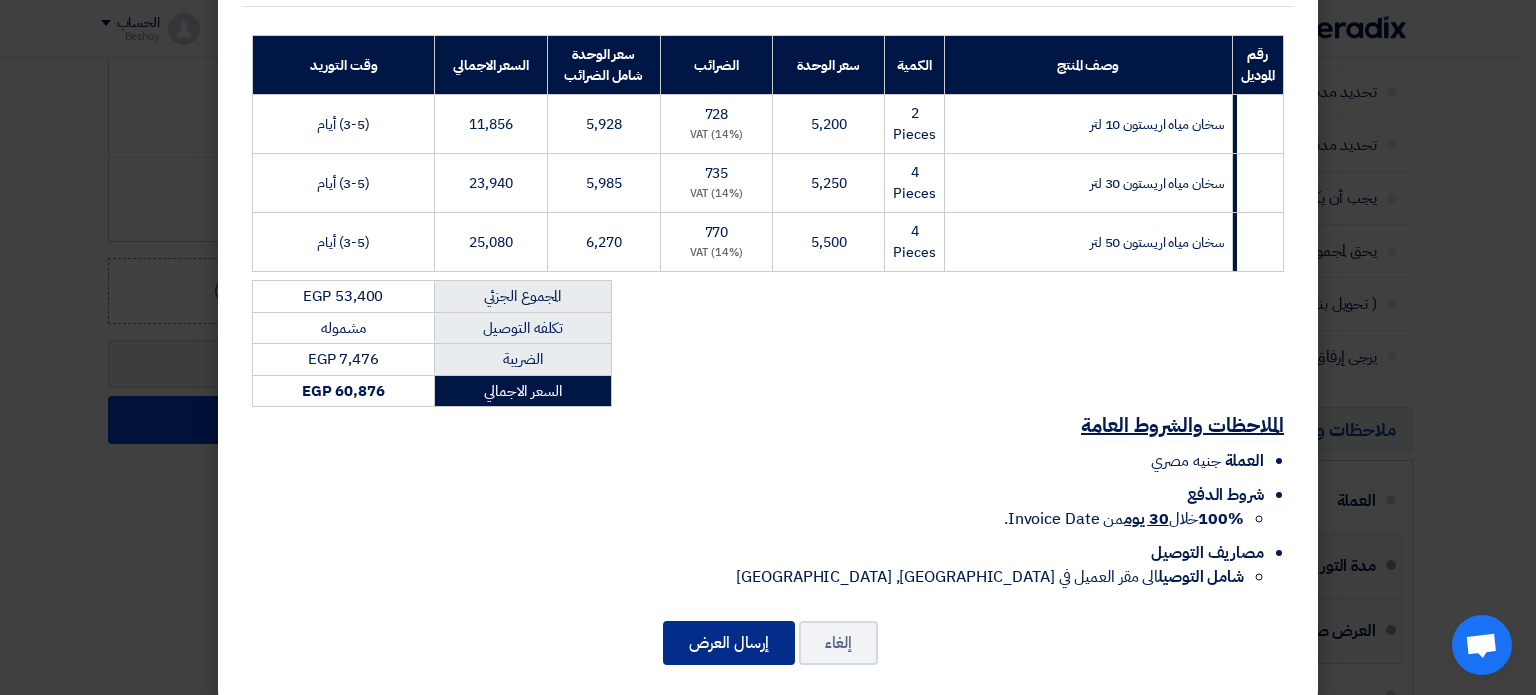 click on "إرسال العرض" 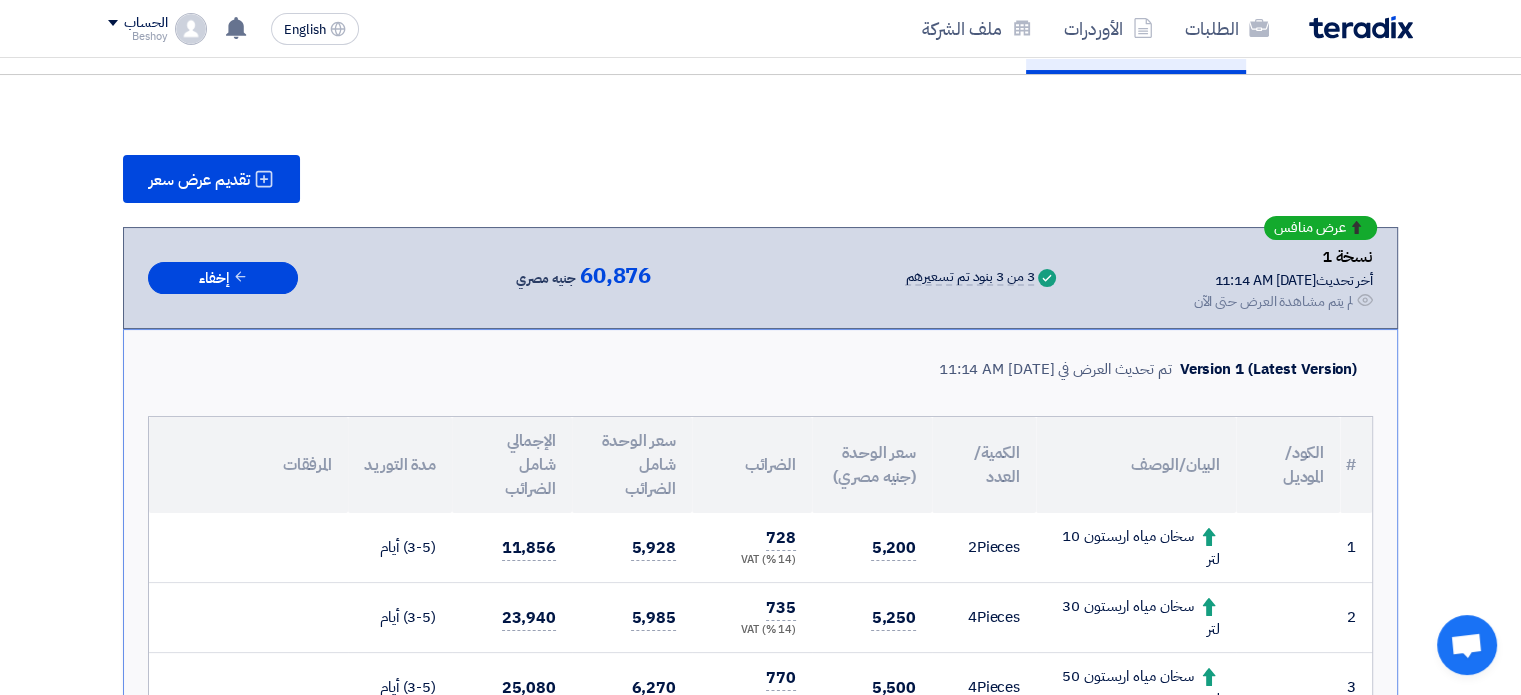 scroll, scrollTop: 189, scrollLeft: 0, axis: vertical 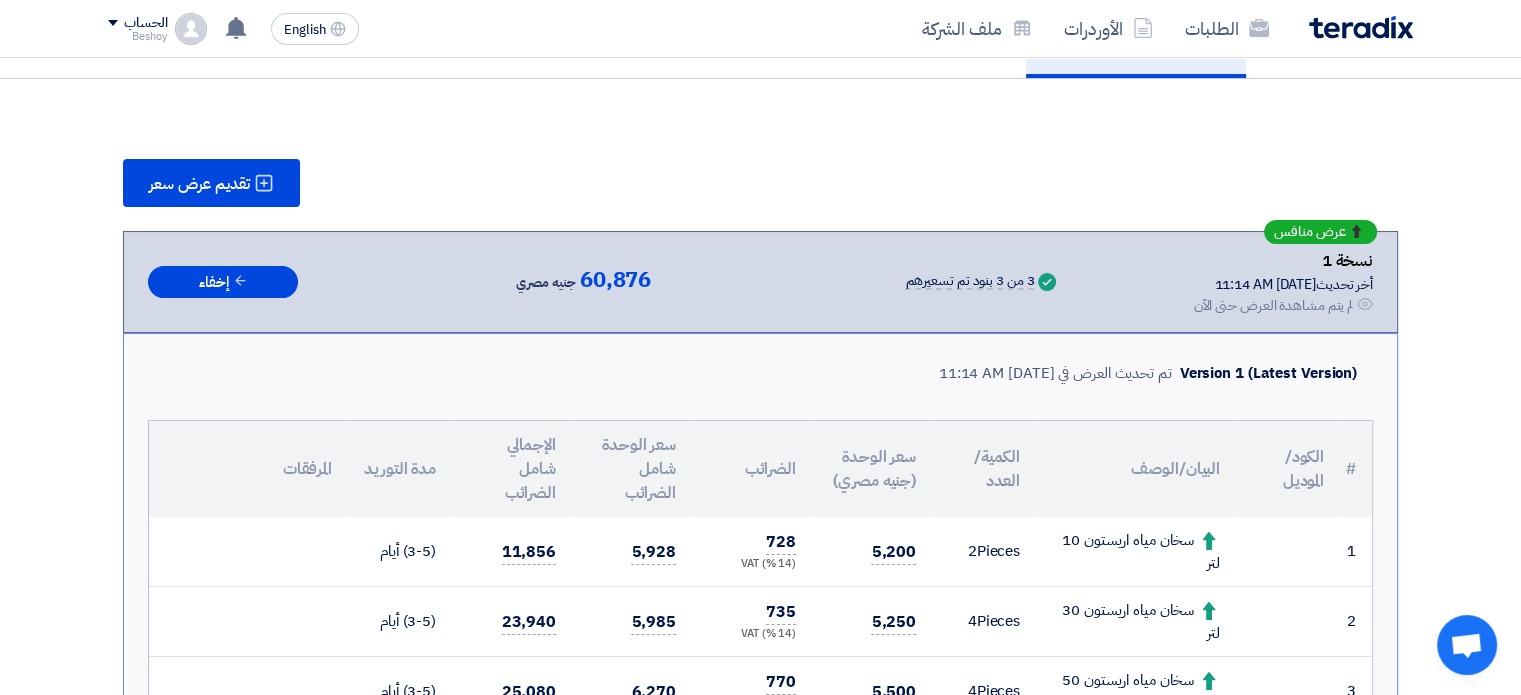 click 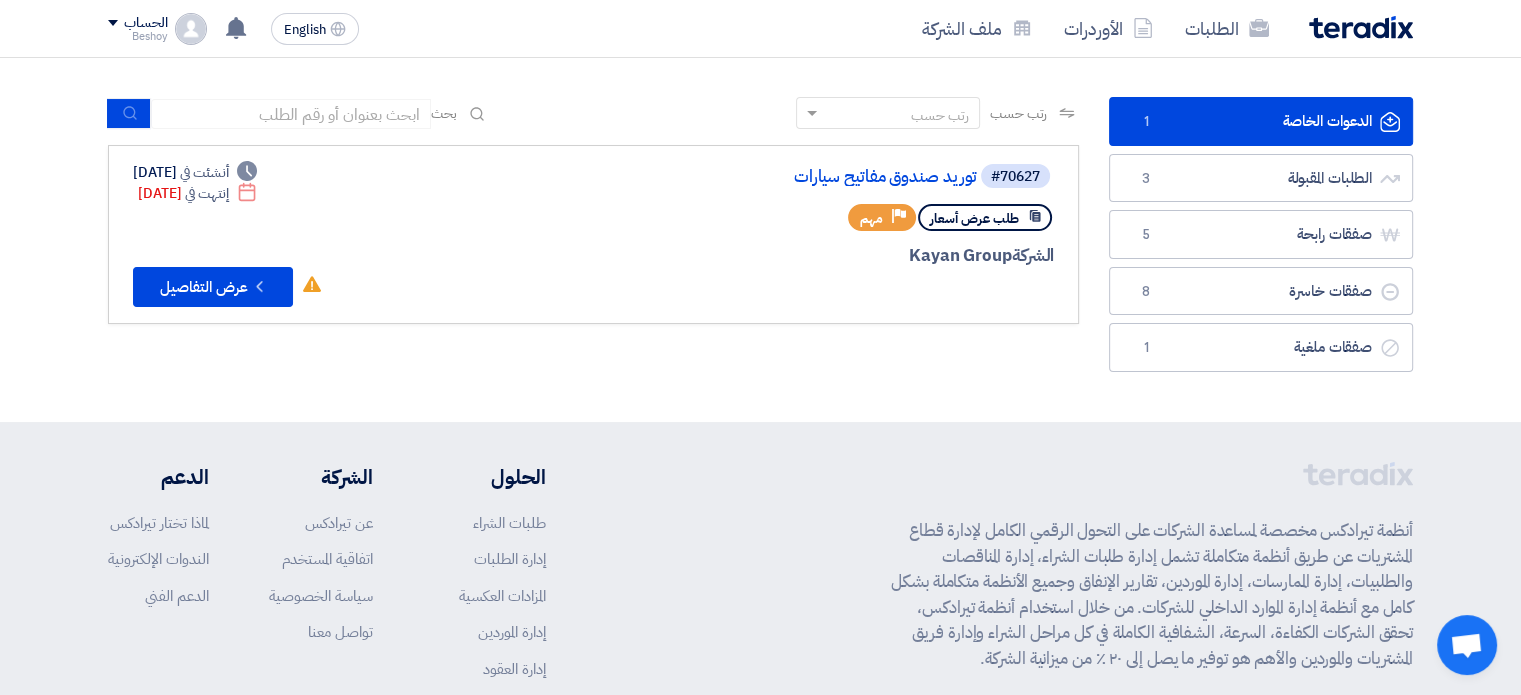 scroll, scrollTop: 144, scrollLeft: 0, axis: vertical 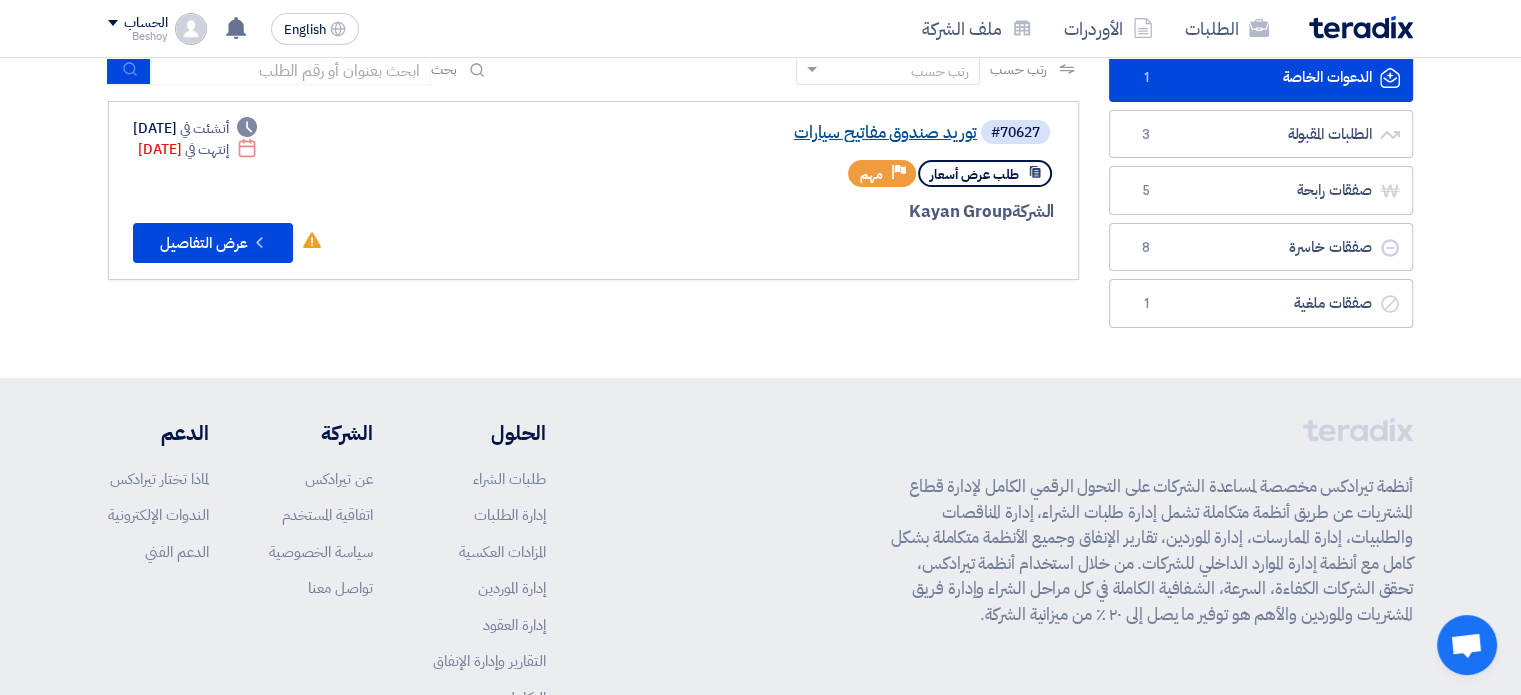 click on "توريد صندوق مفاتيح سيارات" 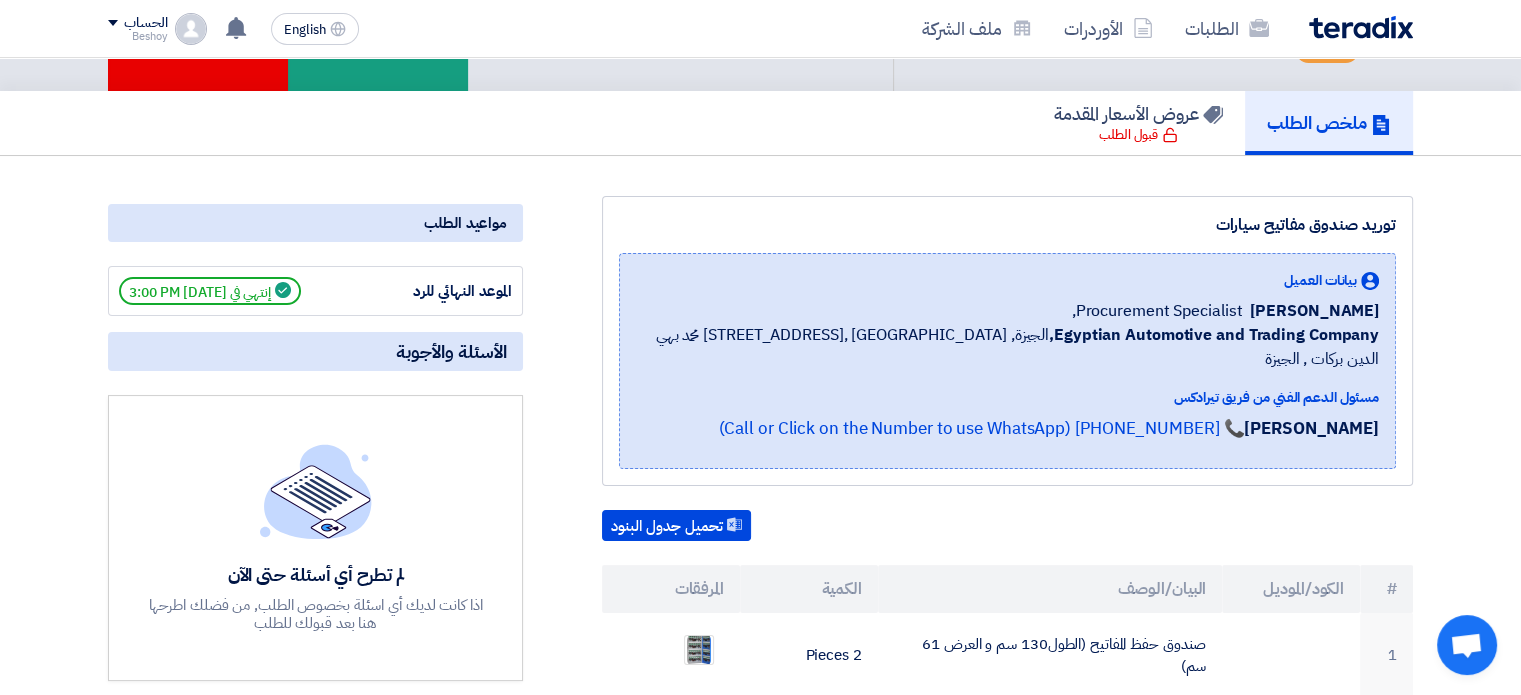 scroll, scrollTop: 0, scrollLeft: 0, axis: both 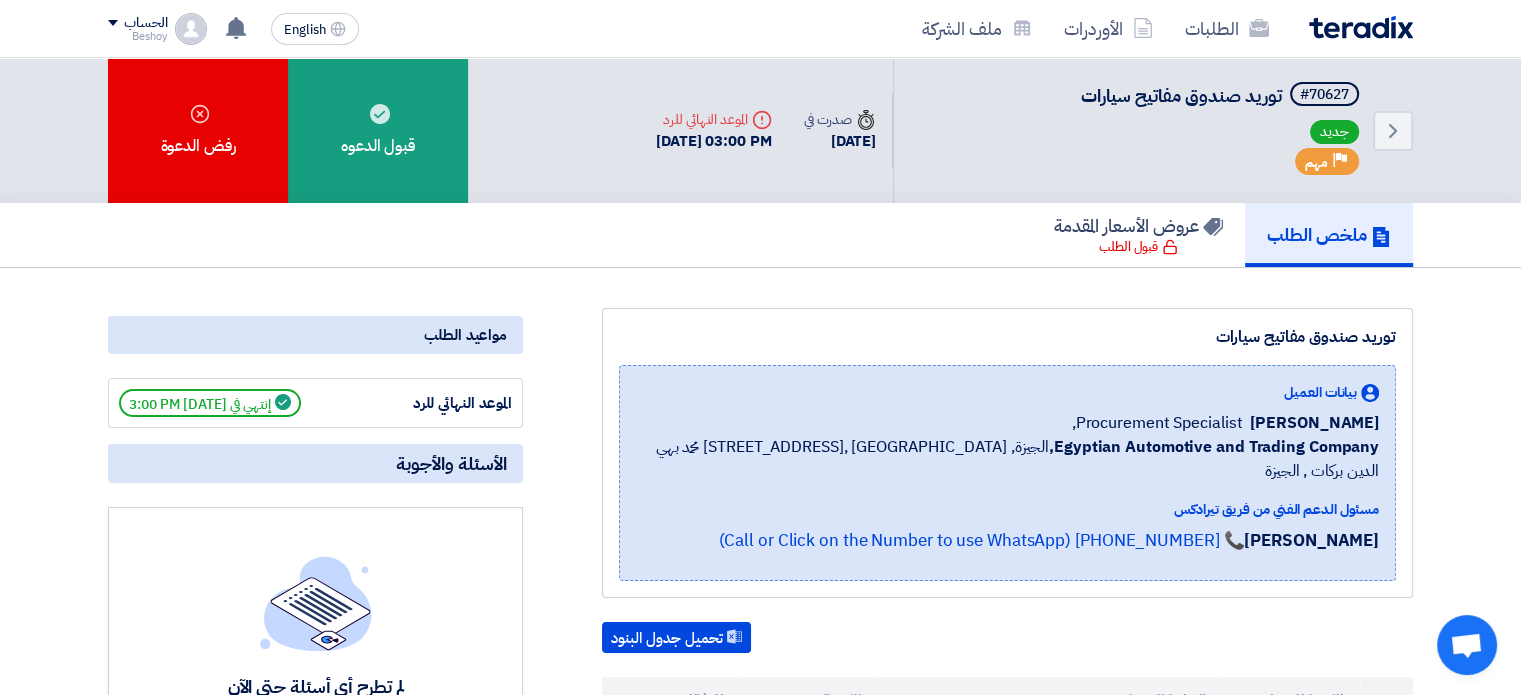 click 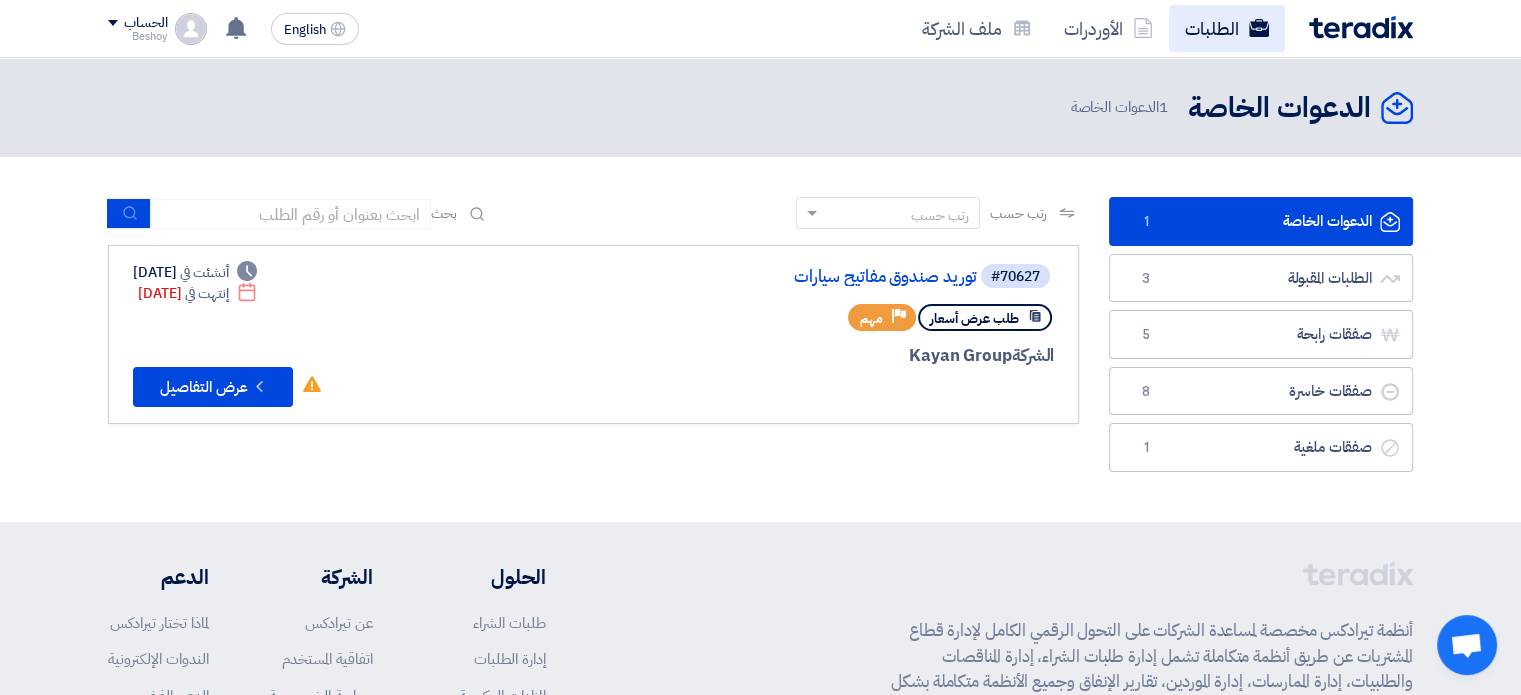 click on "الطلبات" 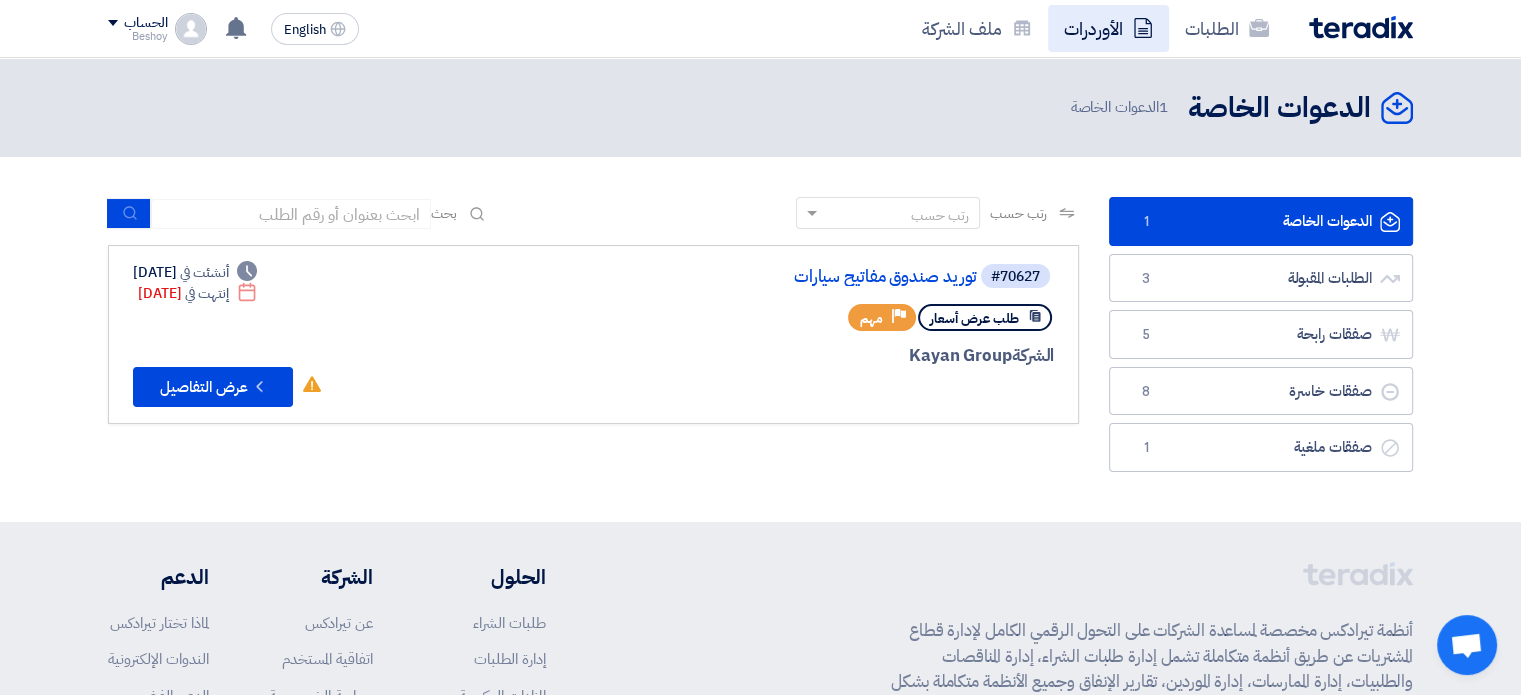 click on "الأوردرات" 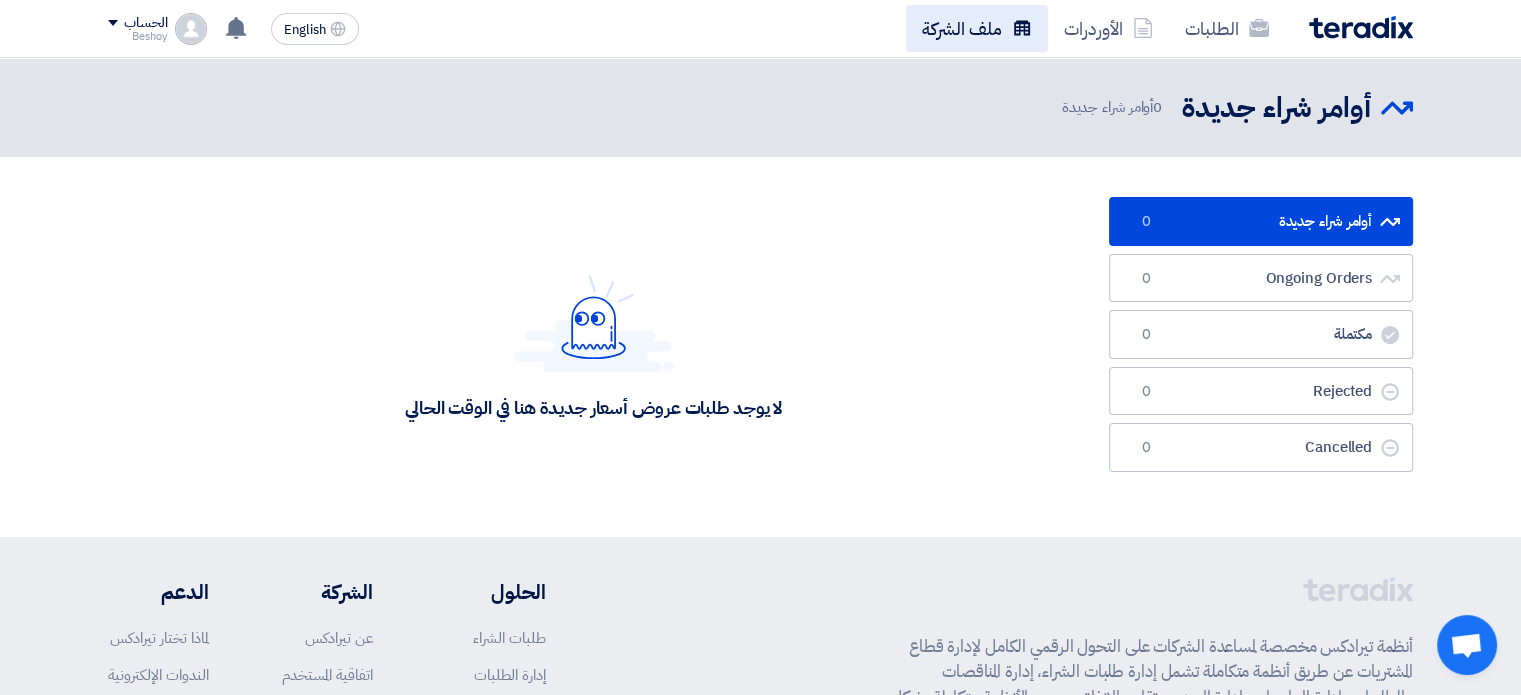 click 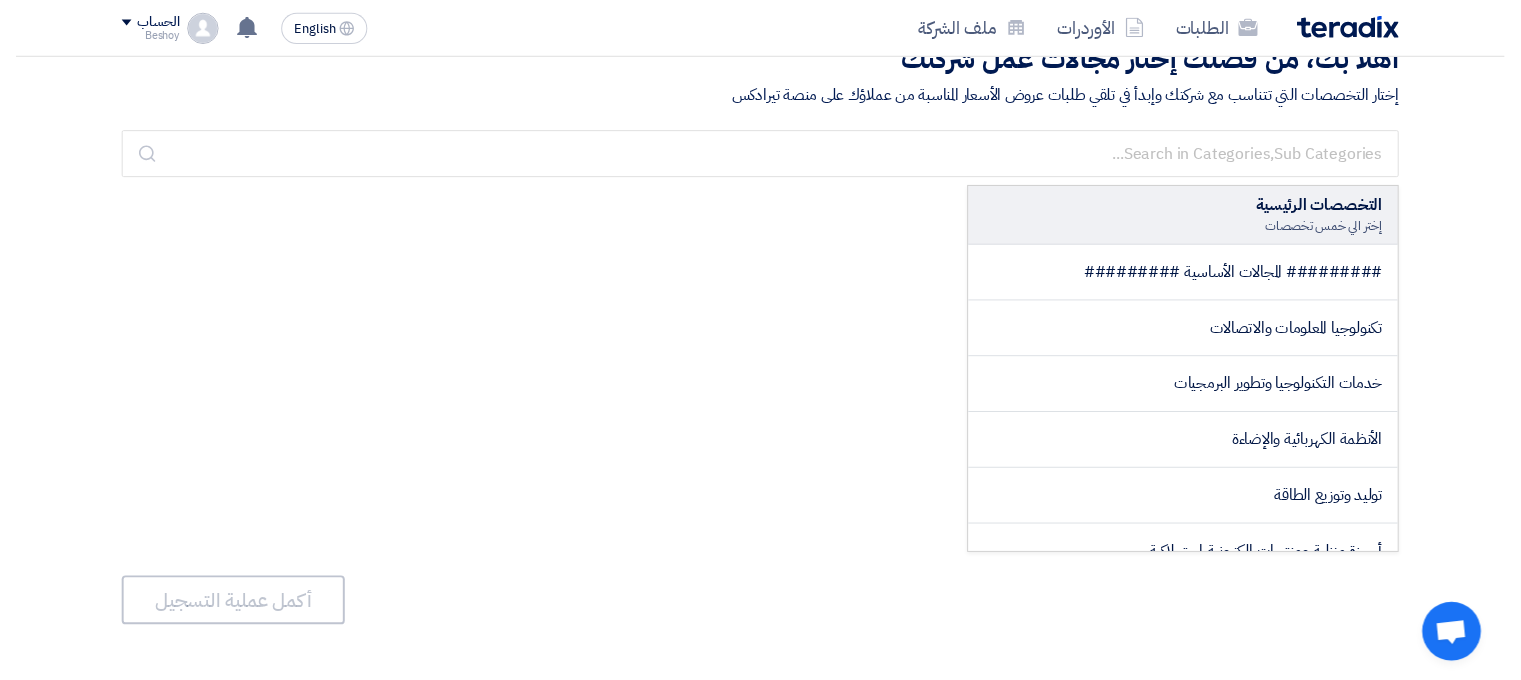 scroll, scrollTop: 0, scrollLeft: 0, axis: both 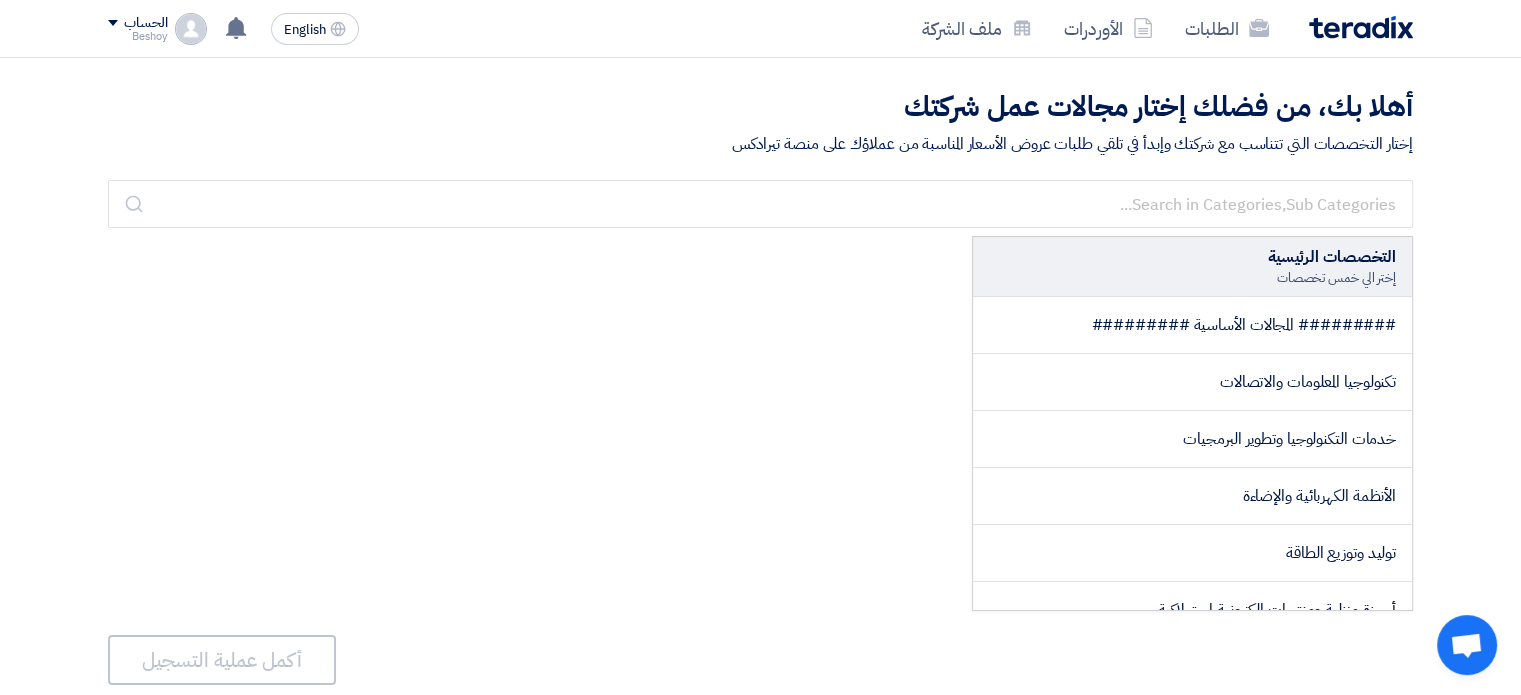 click 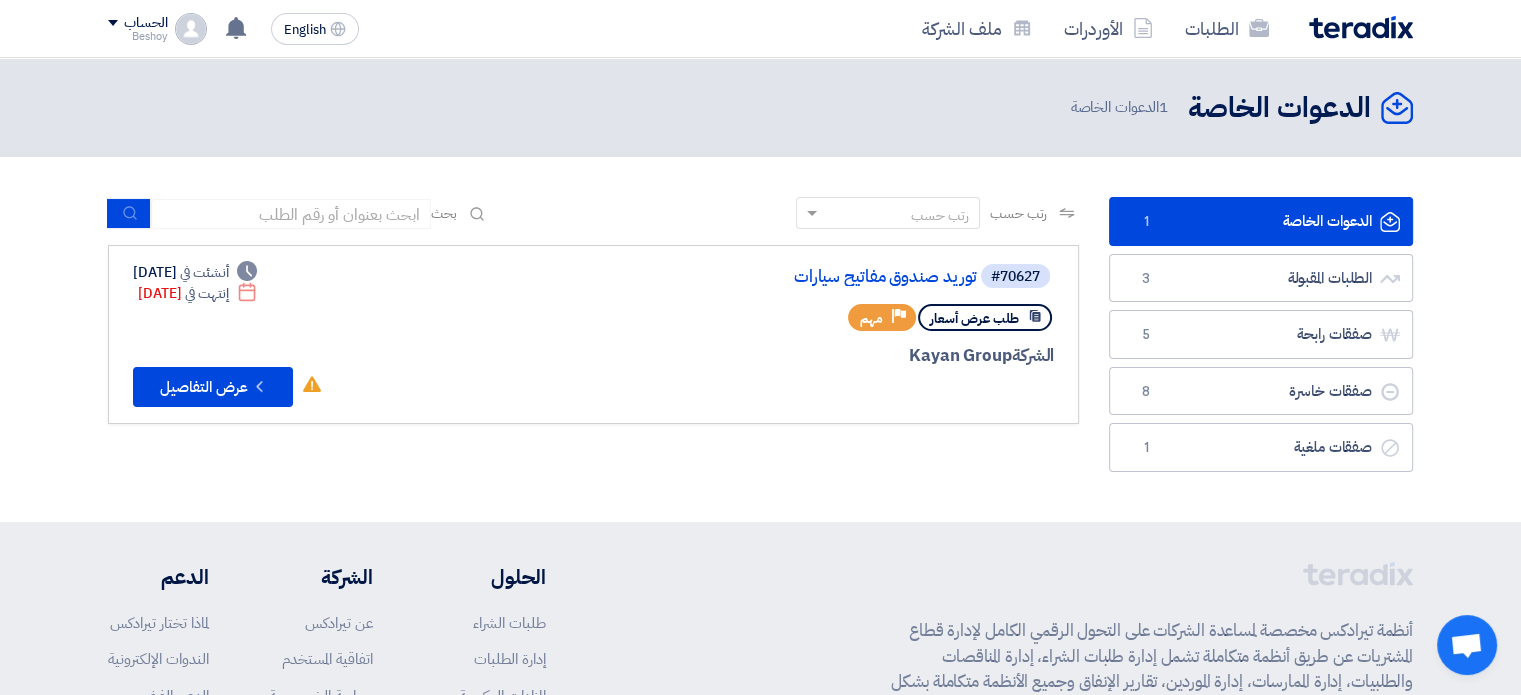 click on "الحساب" 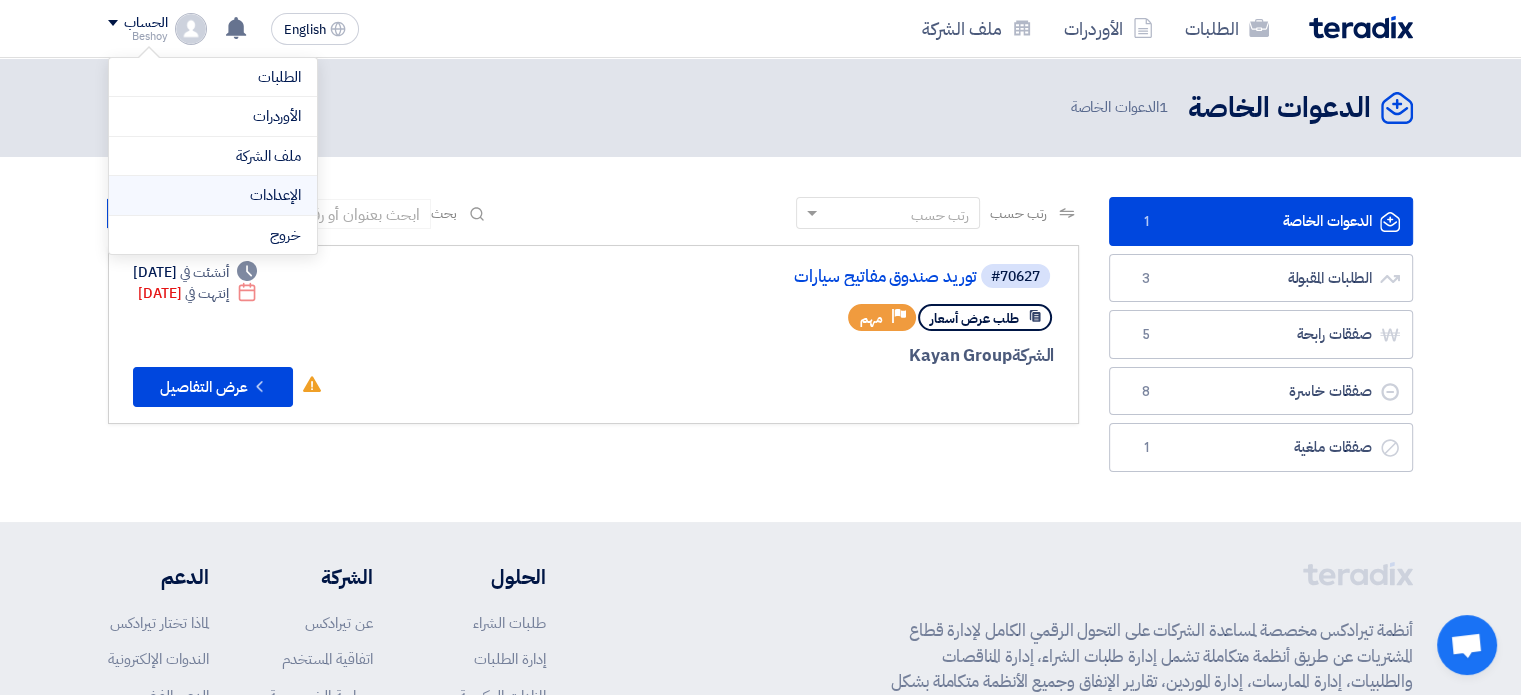 click on "الإعدادات" 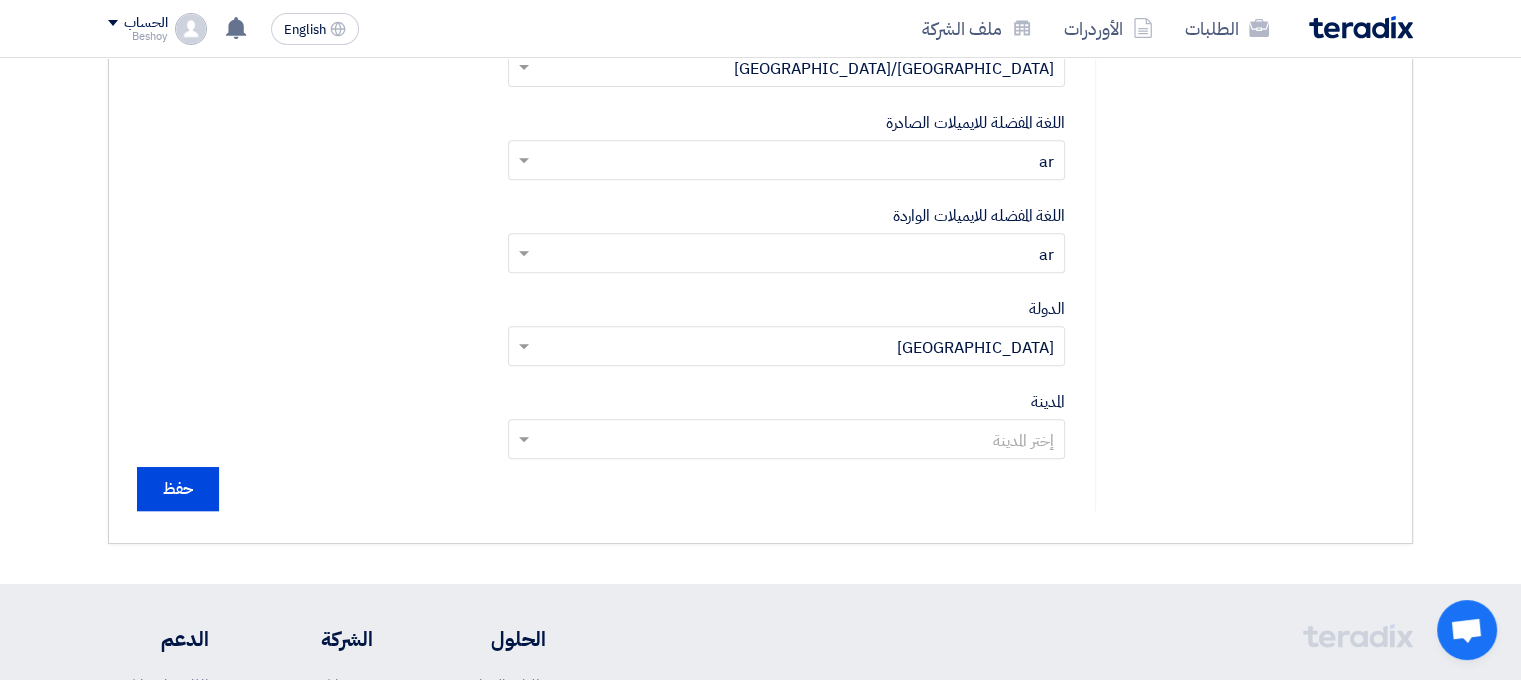 scroll, scrollTop: 820, scrollLeft: 0, axis: vertical 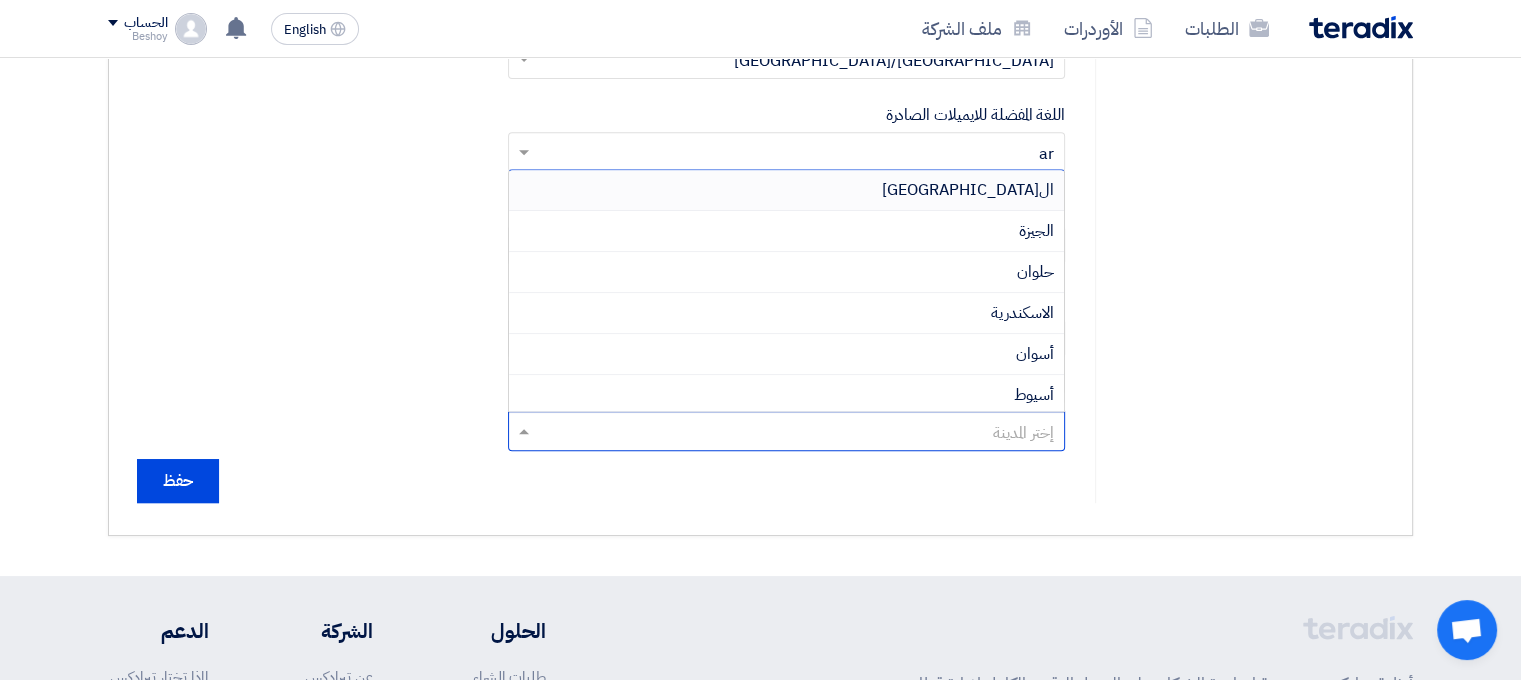click 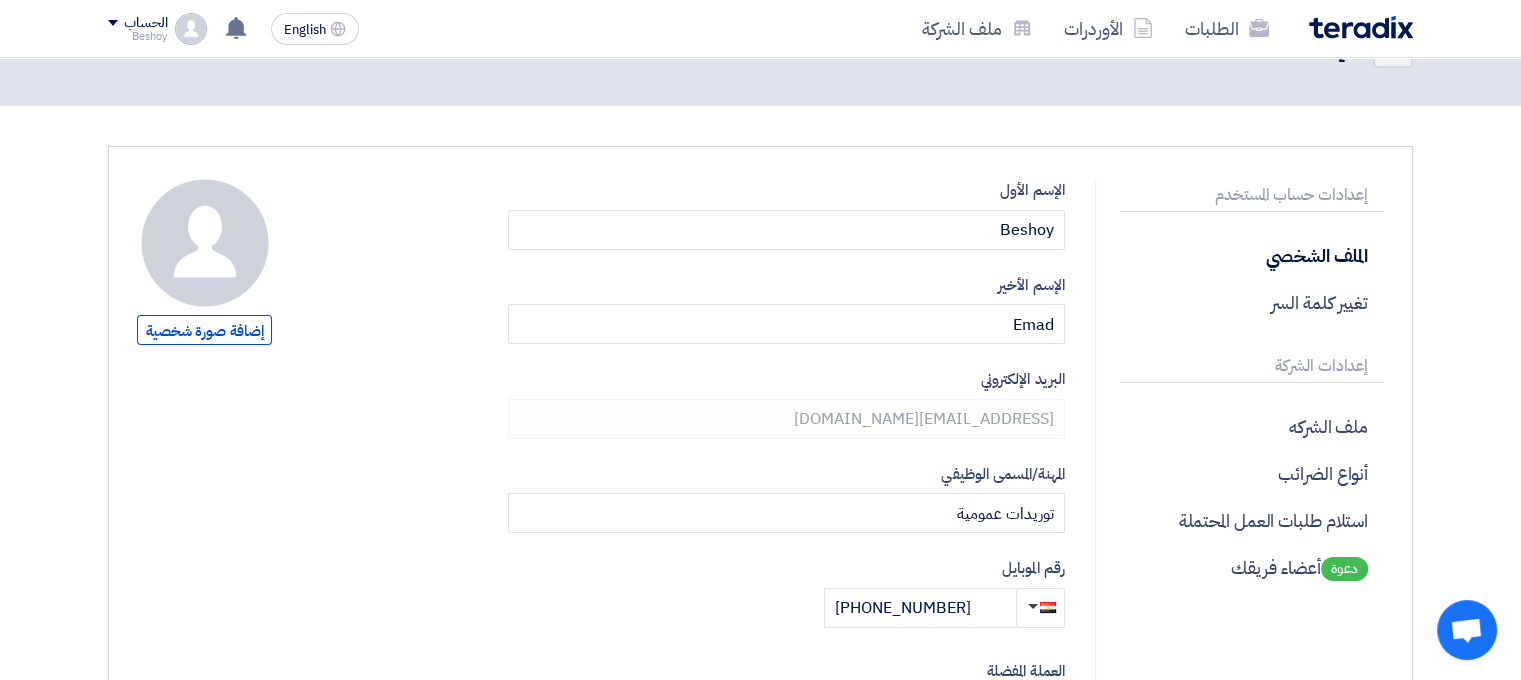 scroll, scrollTop: 0, scrollLeft: 0, axis: both 